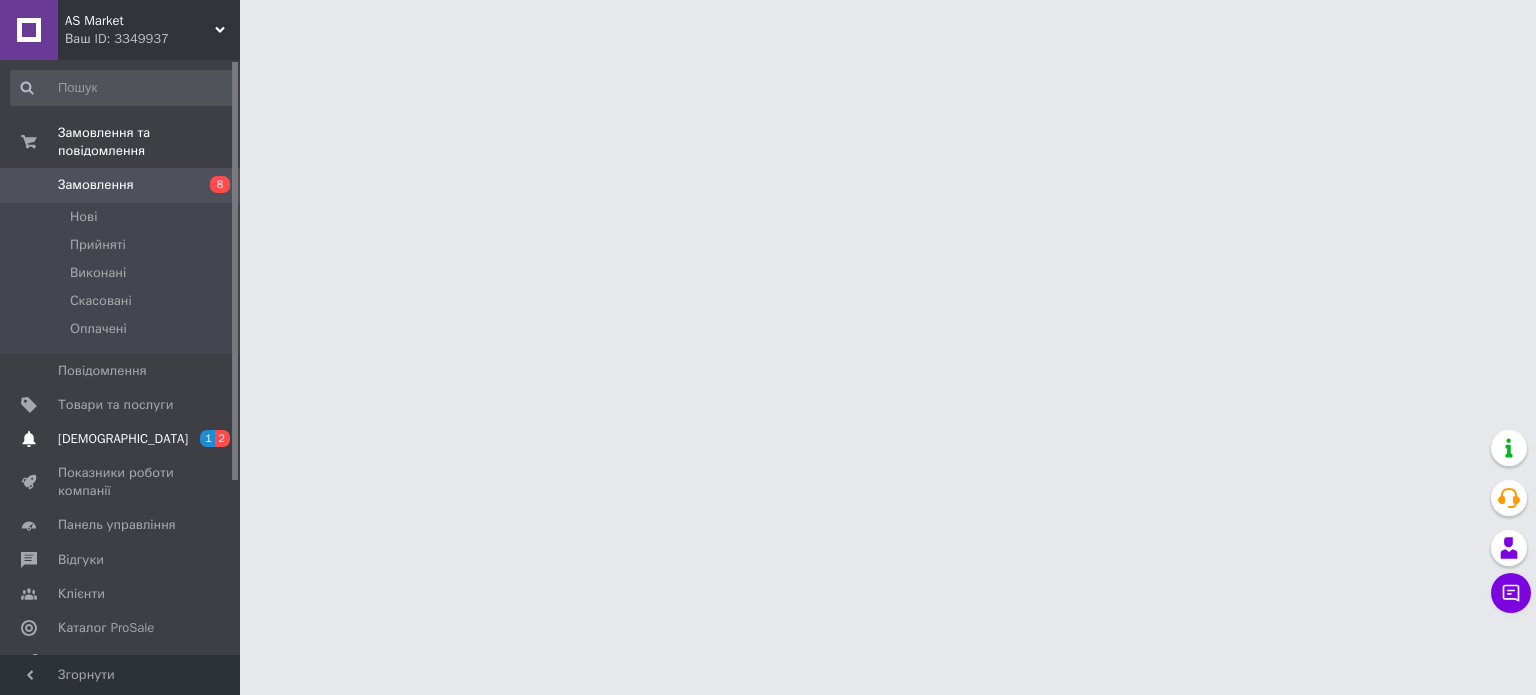 click on "[DEMOGRAPHIC_DATA]" at bounding box center (123, 439) 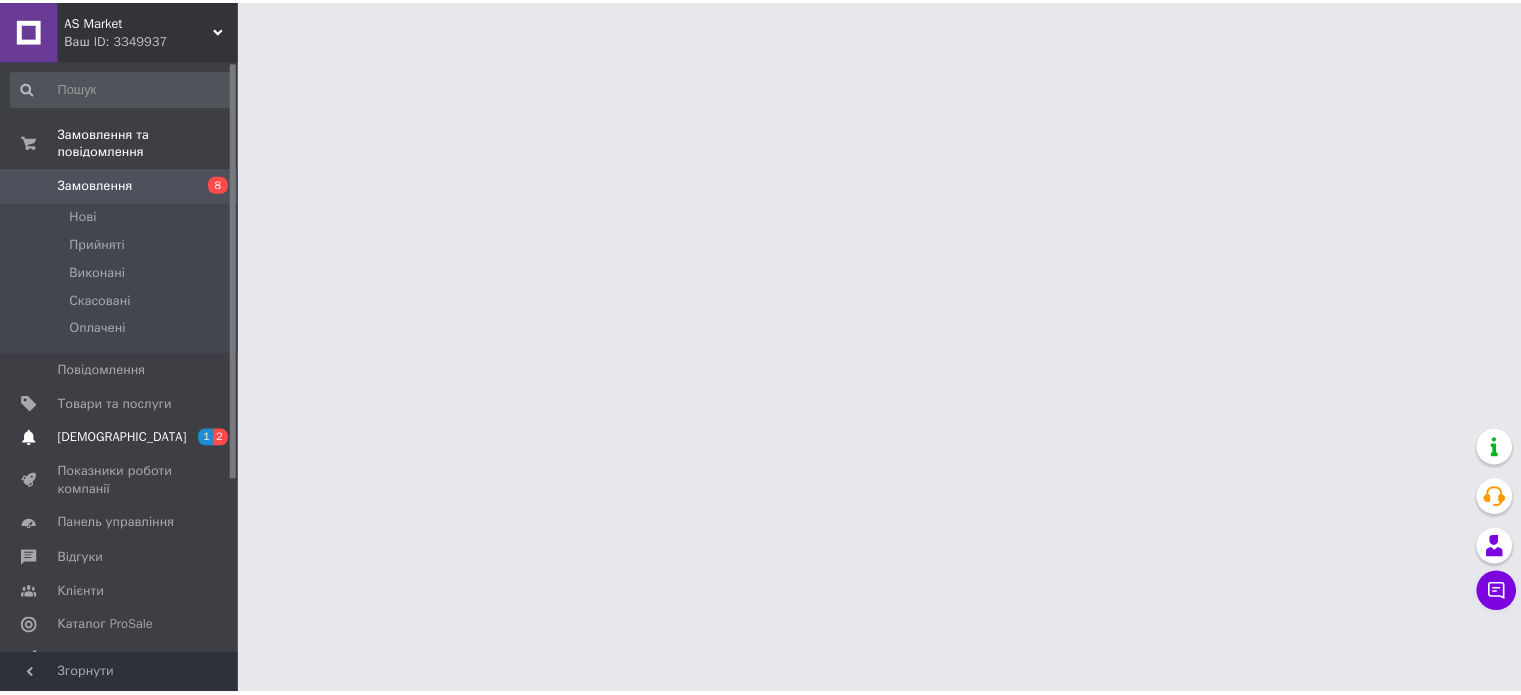 scroll, scrollTop: 0, scrollLeft: 0, axis: both 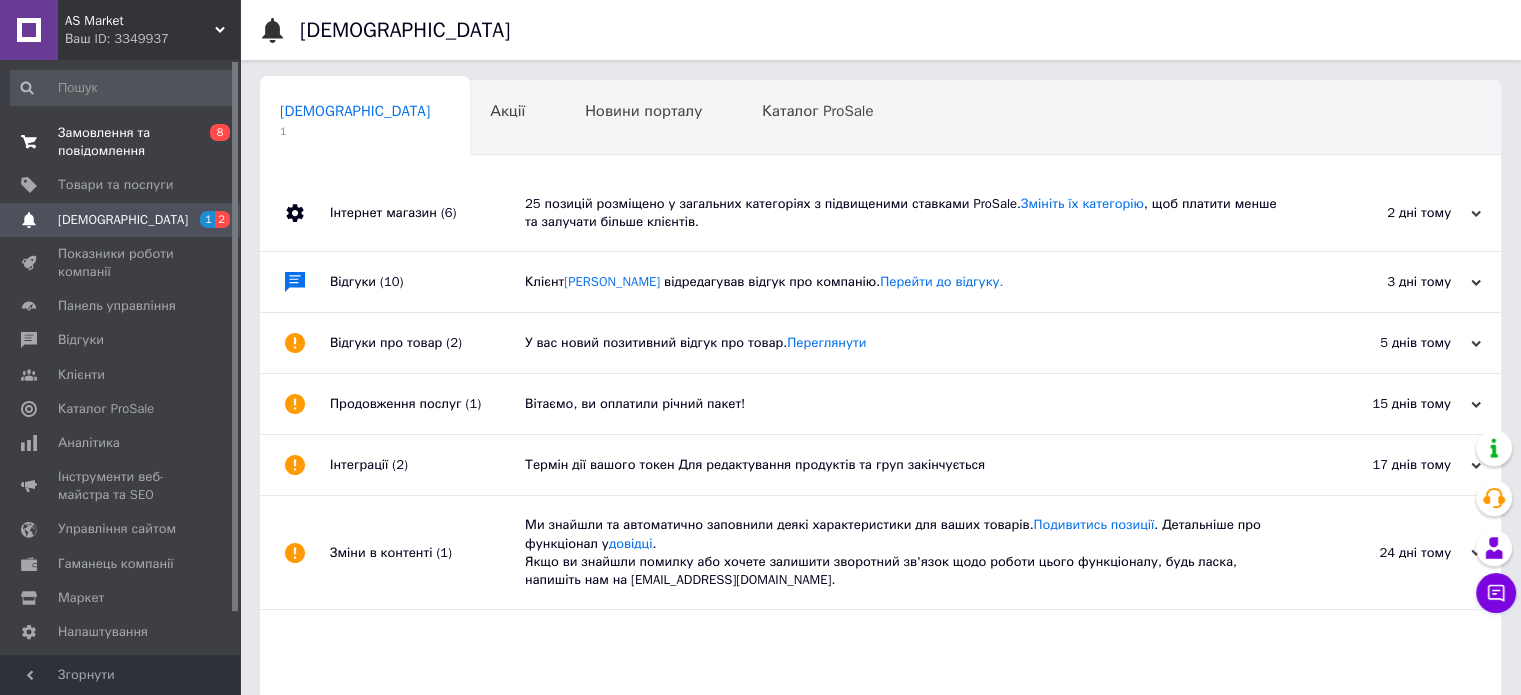 click on "Замовлення та повідомлення" at bounding box center [121, 142] 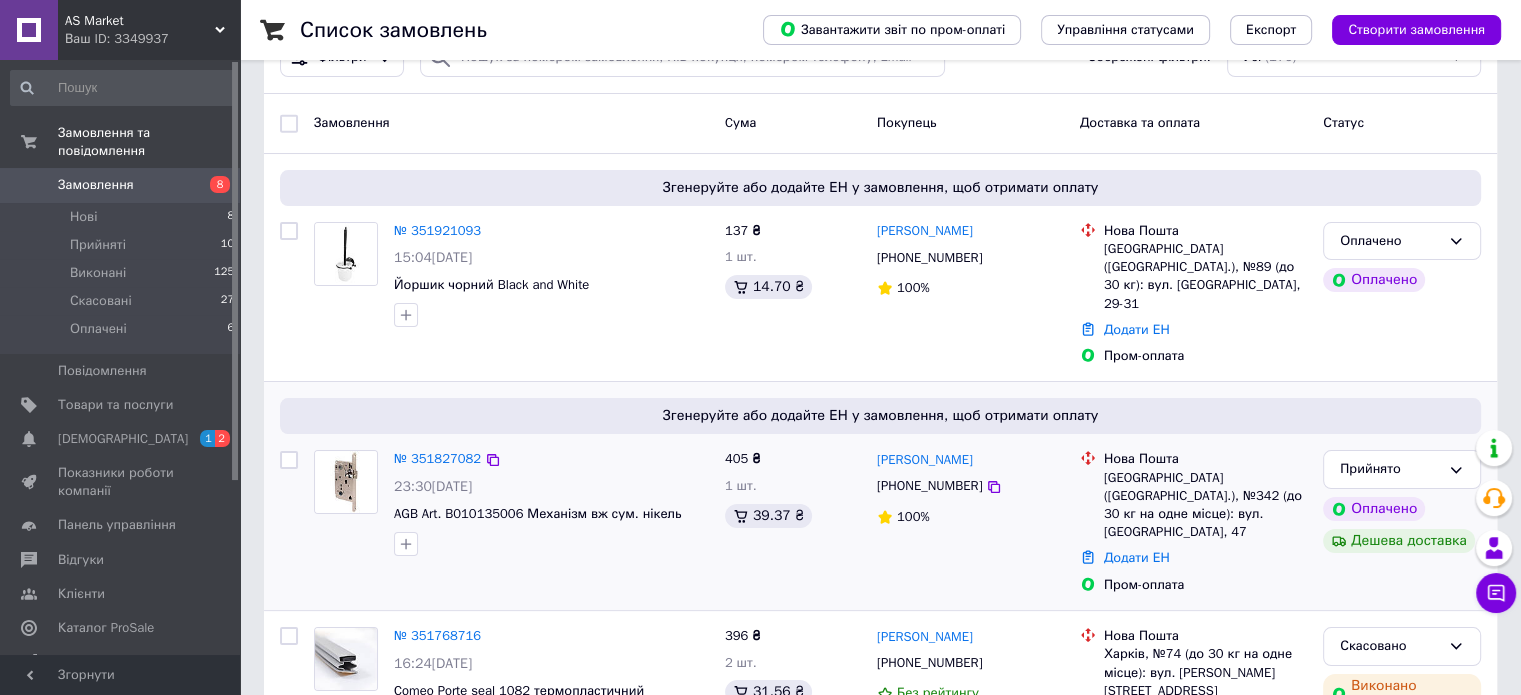 scroll, scrollTop: 300, scrollLeft: 0, axis: vertical 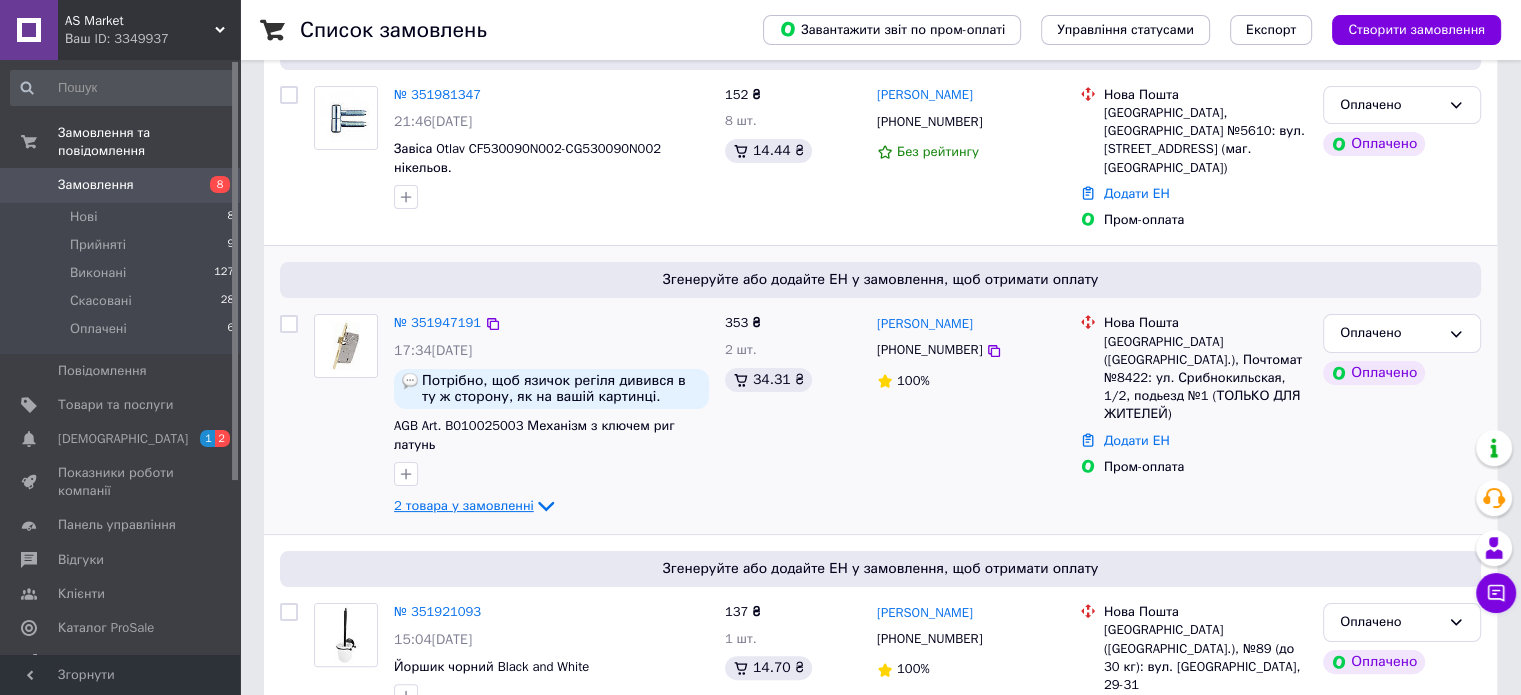 click on "2 товара у замовленні" at bounding box center (464, 505) 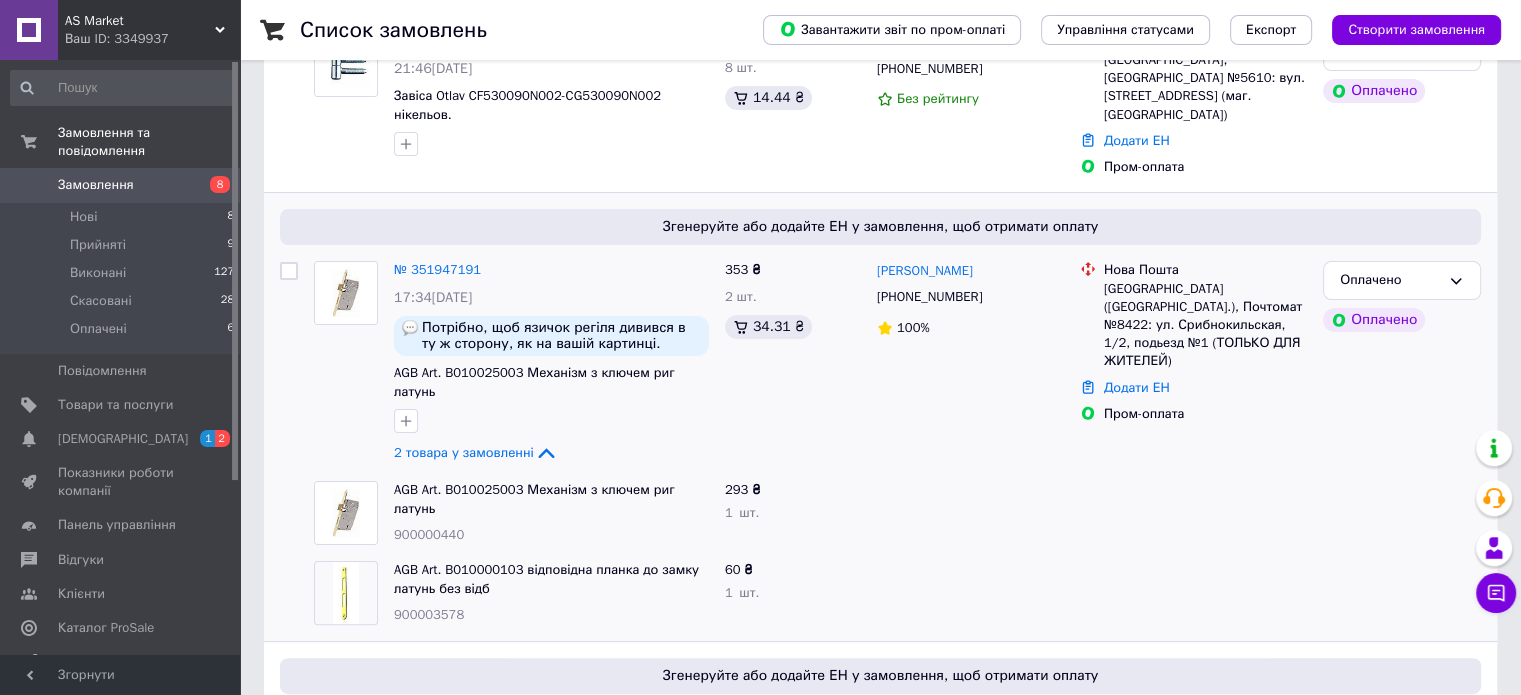 scroll, scrollTop: 500, scrollLeft: 0, axis: vertical 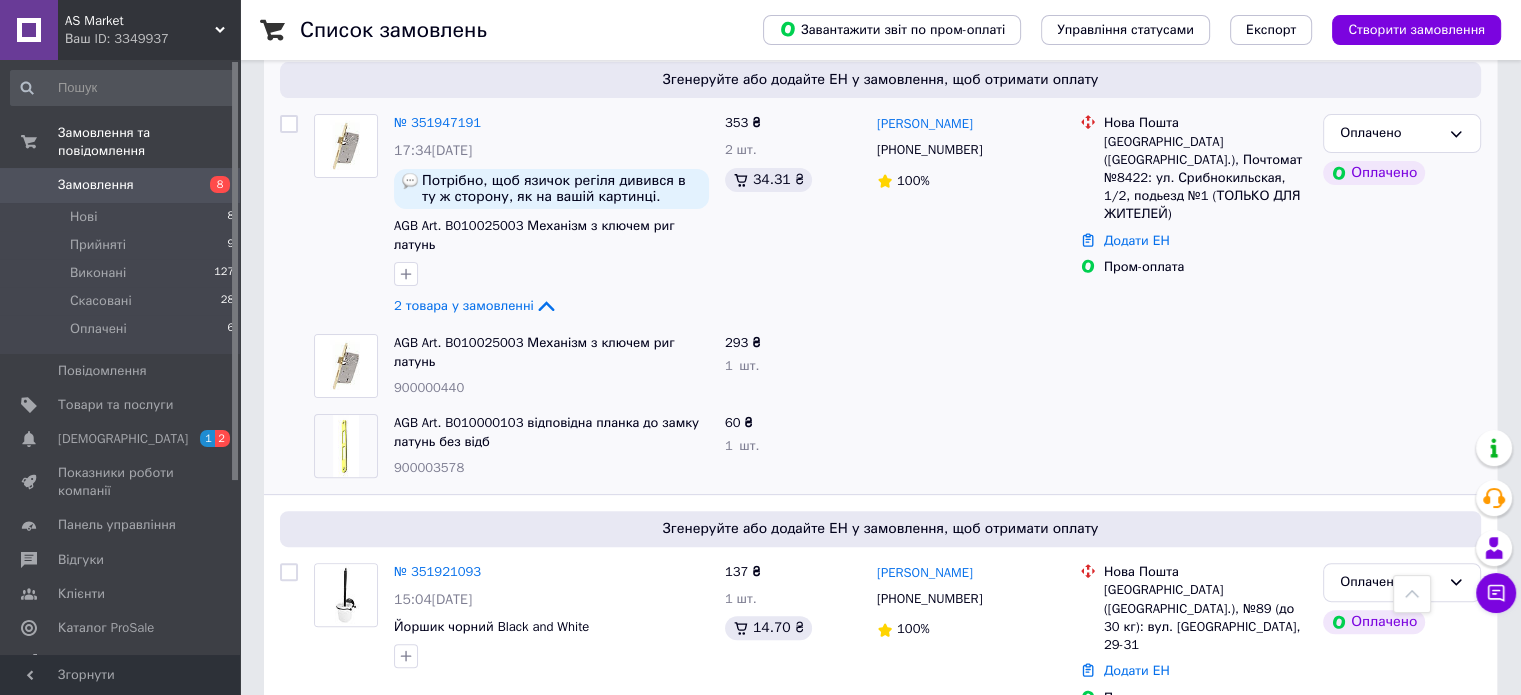 drag, startPoint x: 459, startPoint y: 333, endPoint x: 299, endPoint y: 3, distance: 366.74243 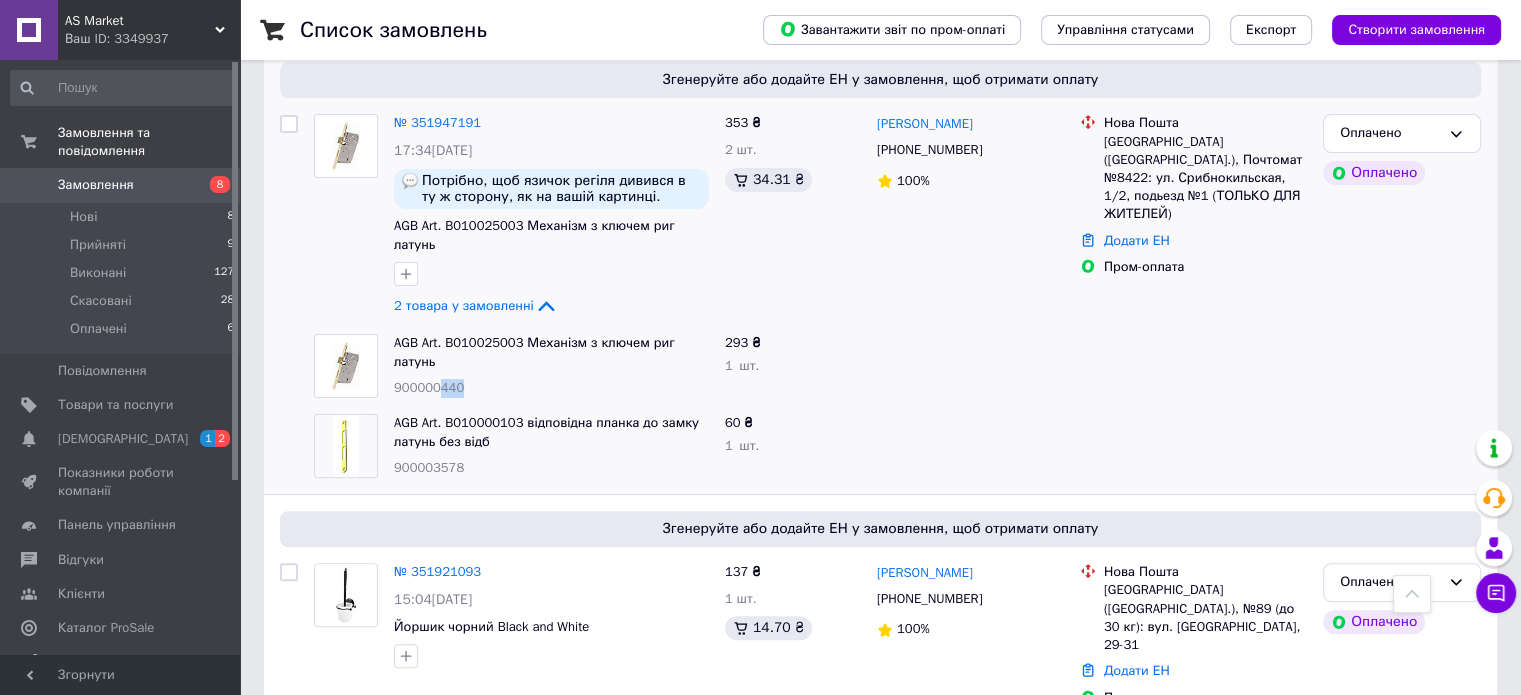copy on "440" 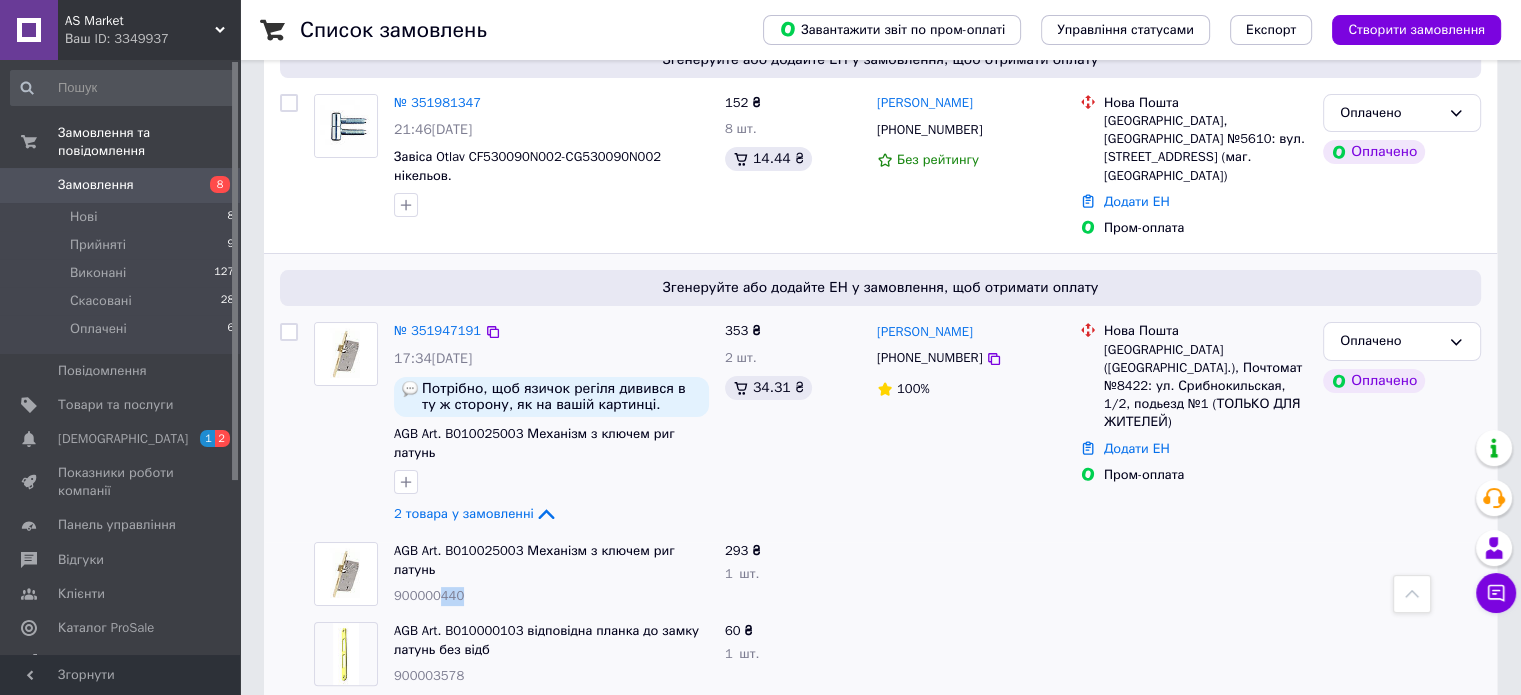 scroll, scrollTop: 200, scrollLeft: 0, axis: vertical 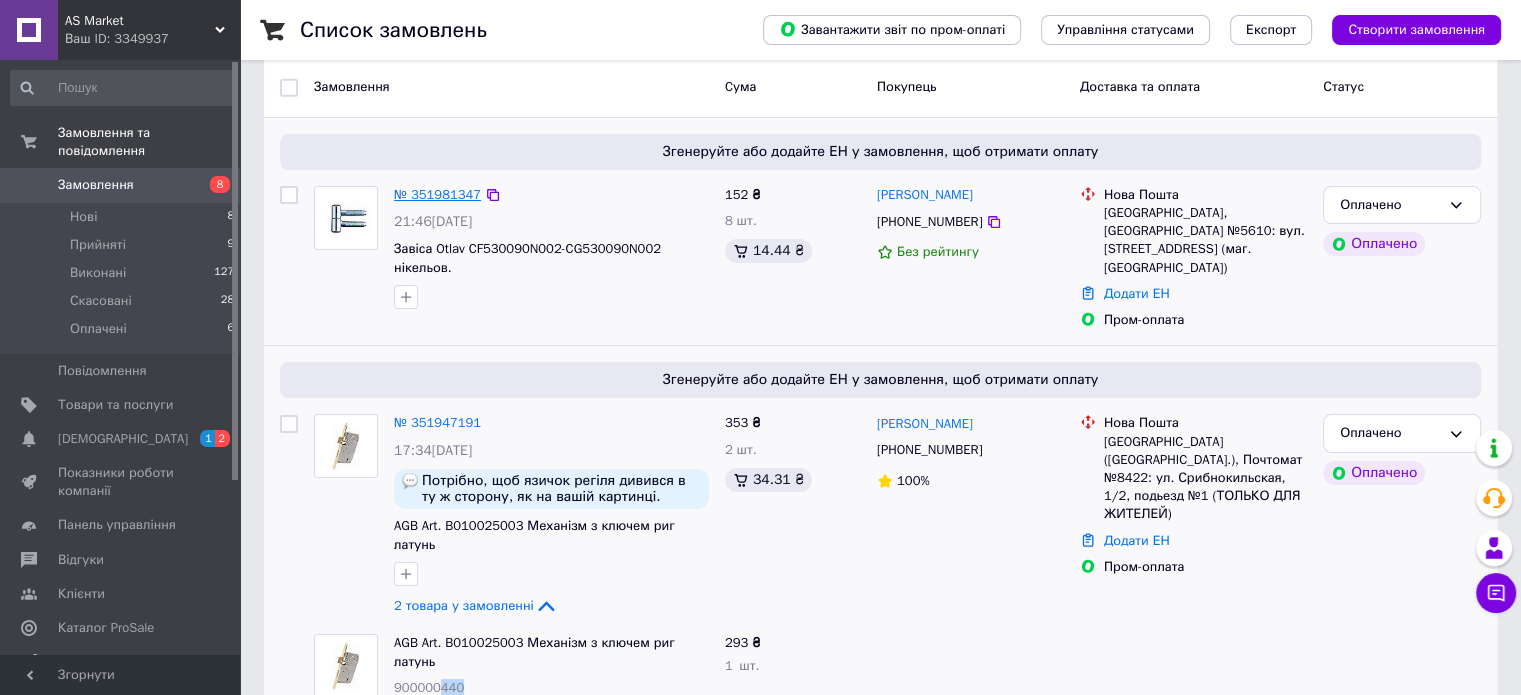 click on "№ 351981347" at bounding box center [437, 194] 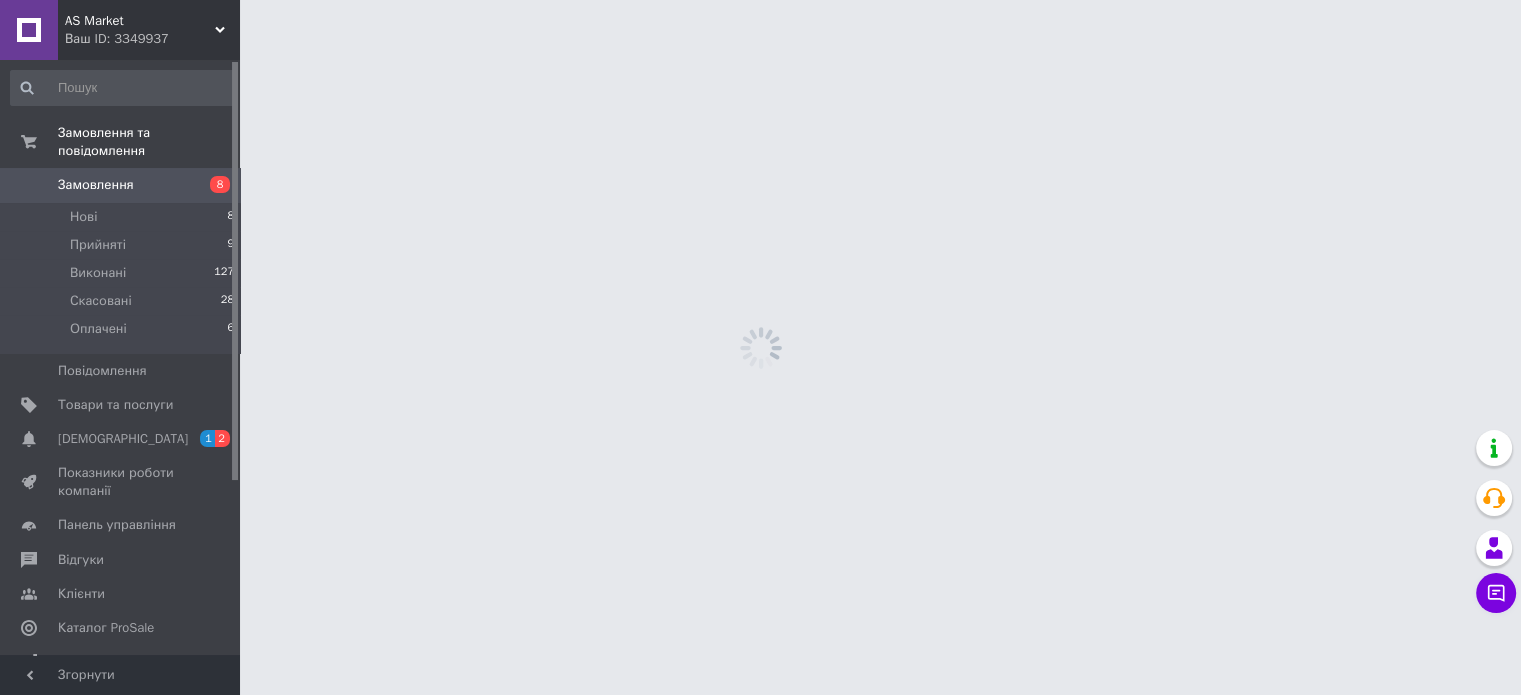 scroll, scrollTop: 0, scrollLeft: 0, axis: both 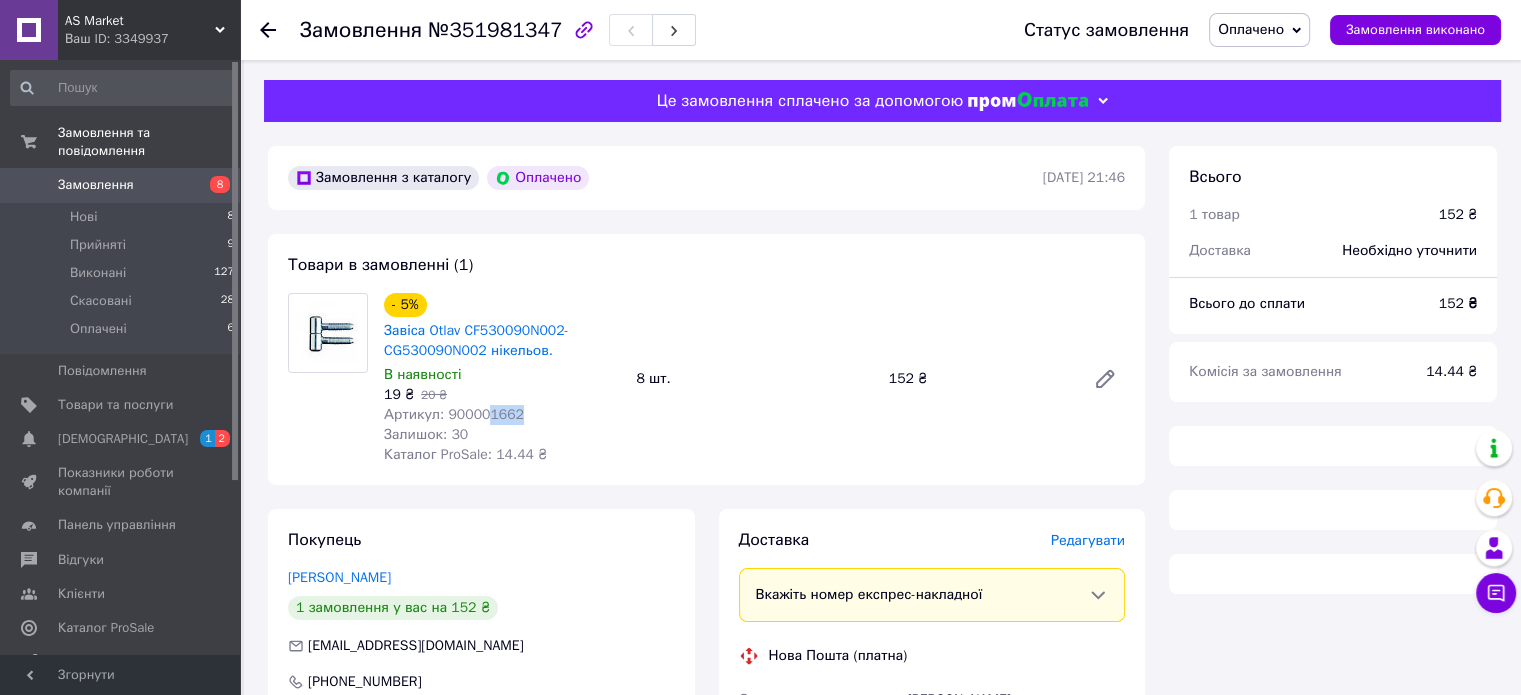 drag, startPoint x: 523, startPoint y: 419, endPoint x: 482, endPoint y: 420, distance: 41.01219 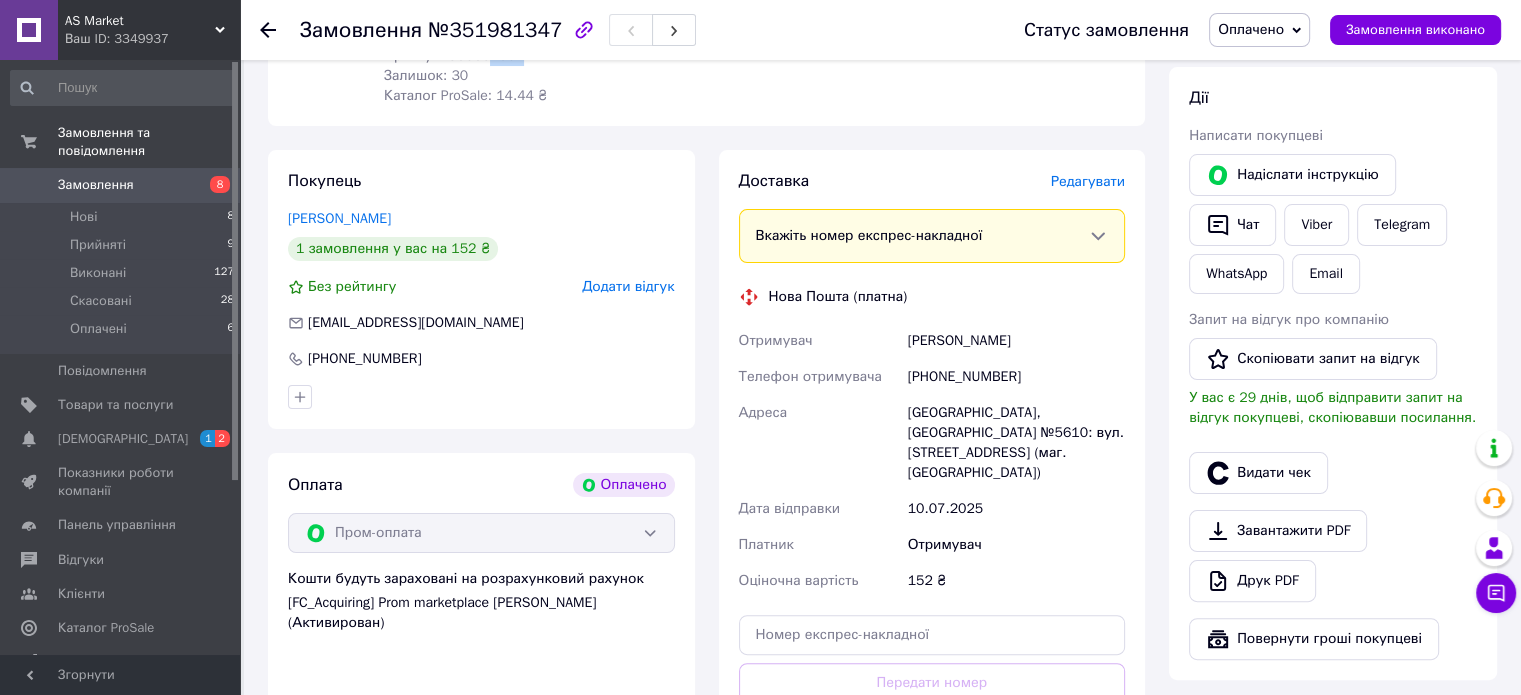 scroll, scrollTop: 400, scrollLeft: 0, axis: vertical 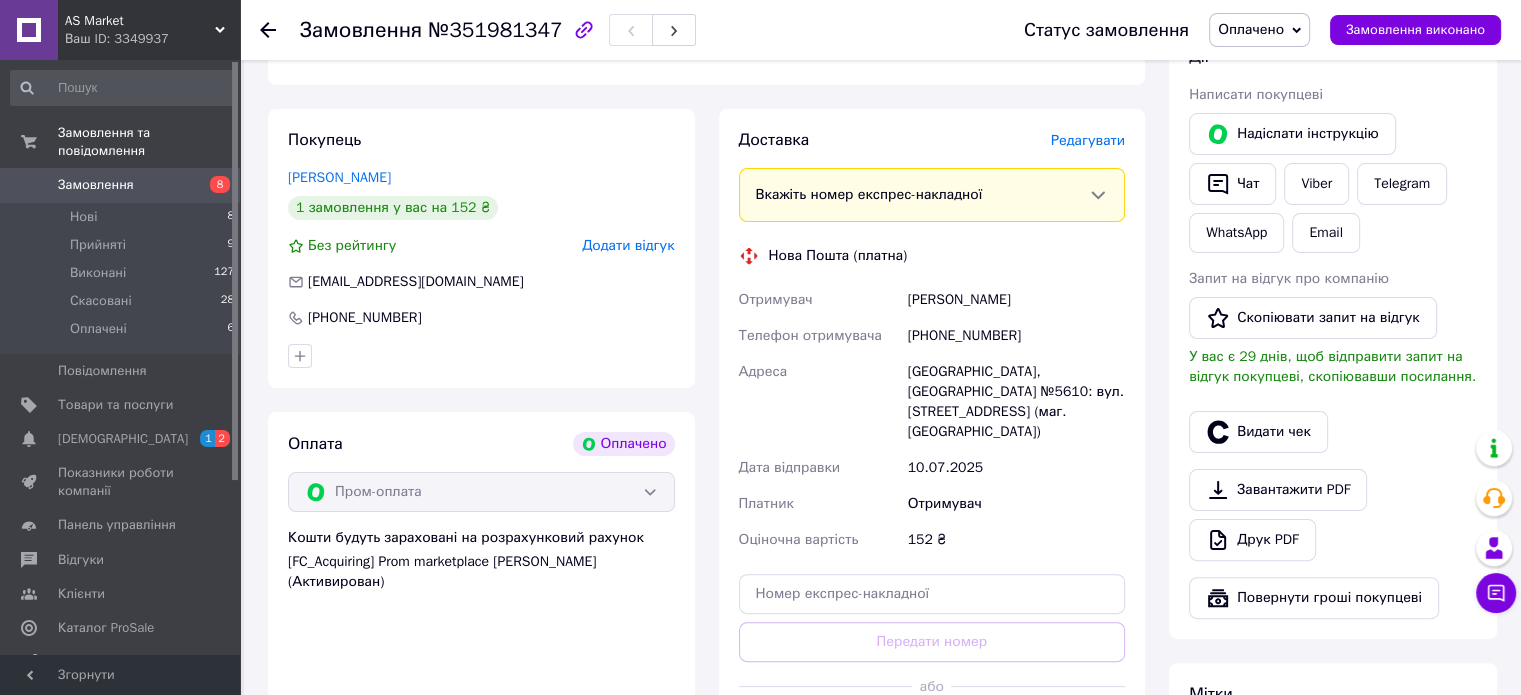 click 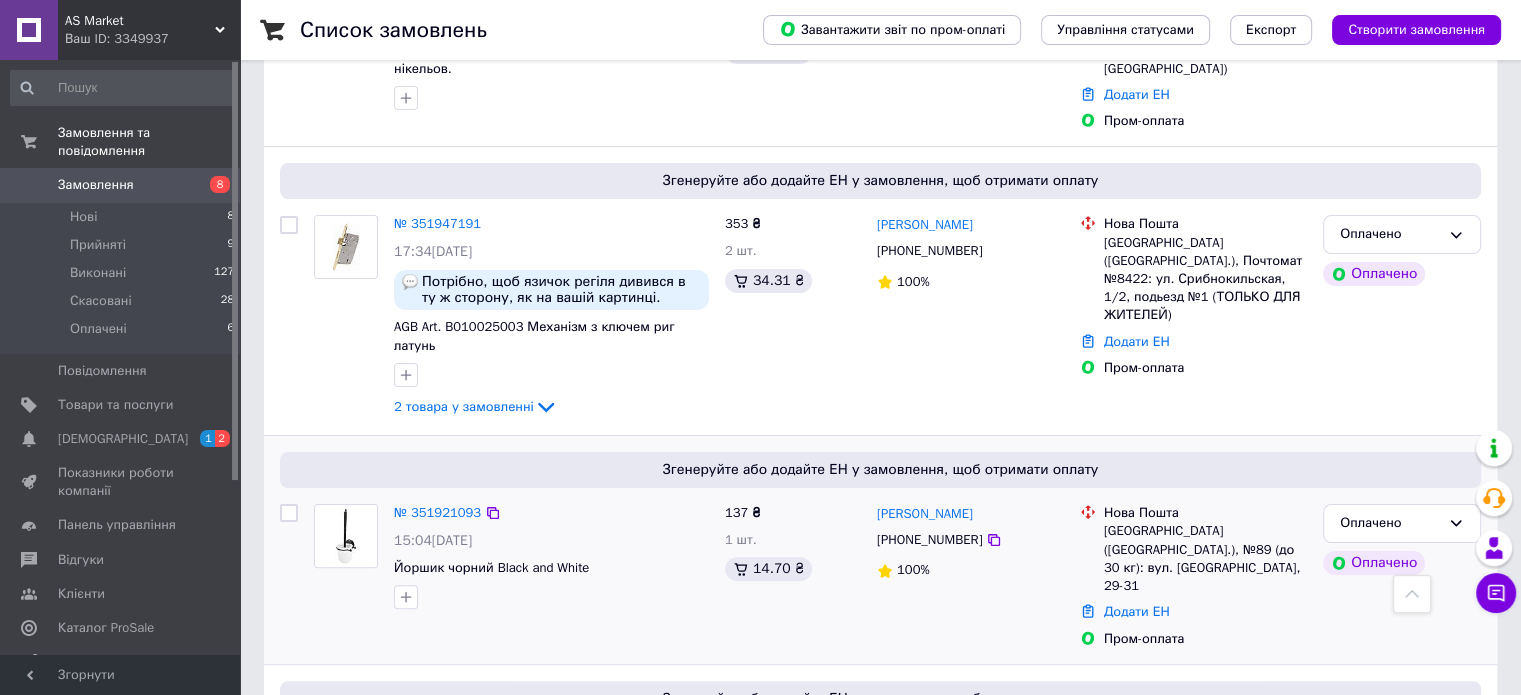scroll, scrollTop: 400, scrollLeft: 0, axis: vertical 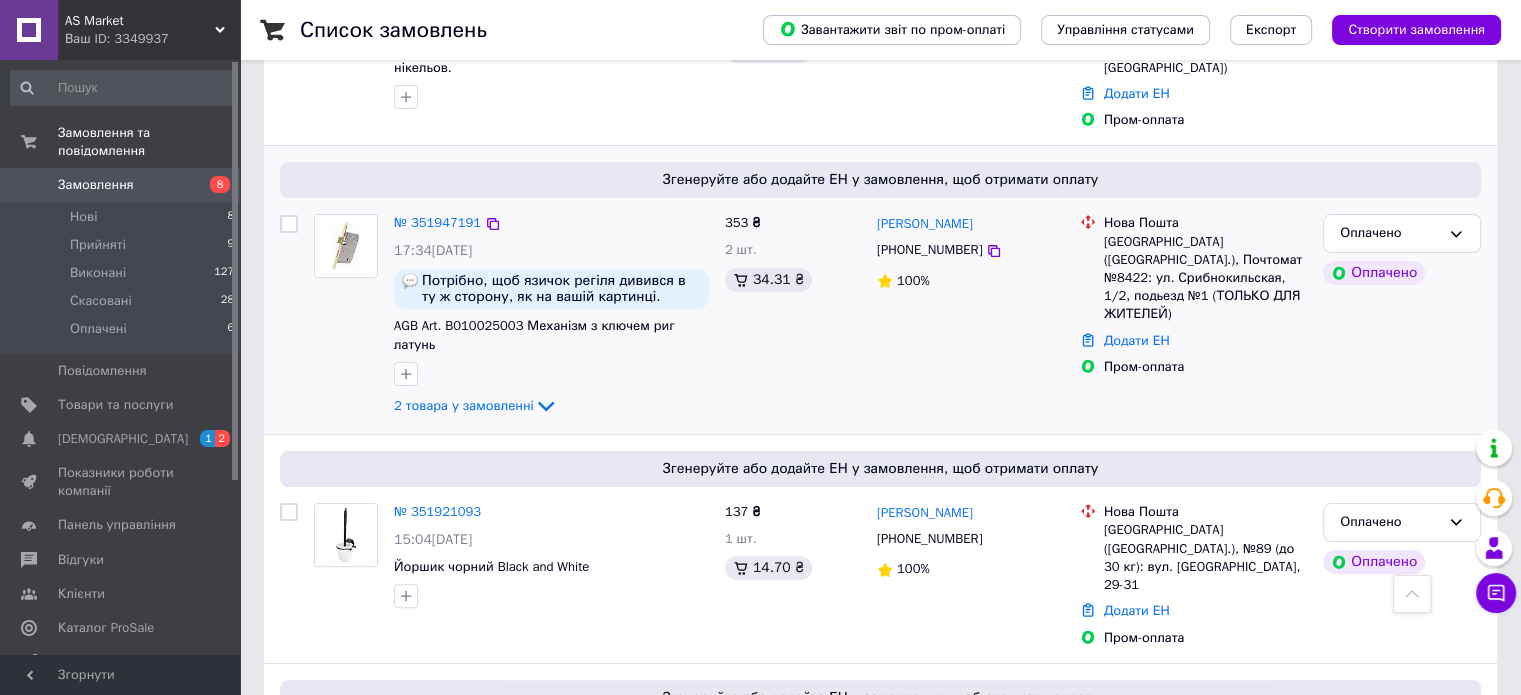 click at bounding box center (346, 246) 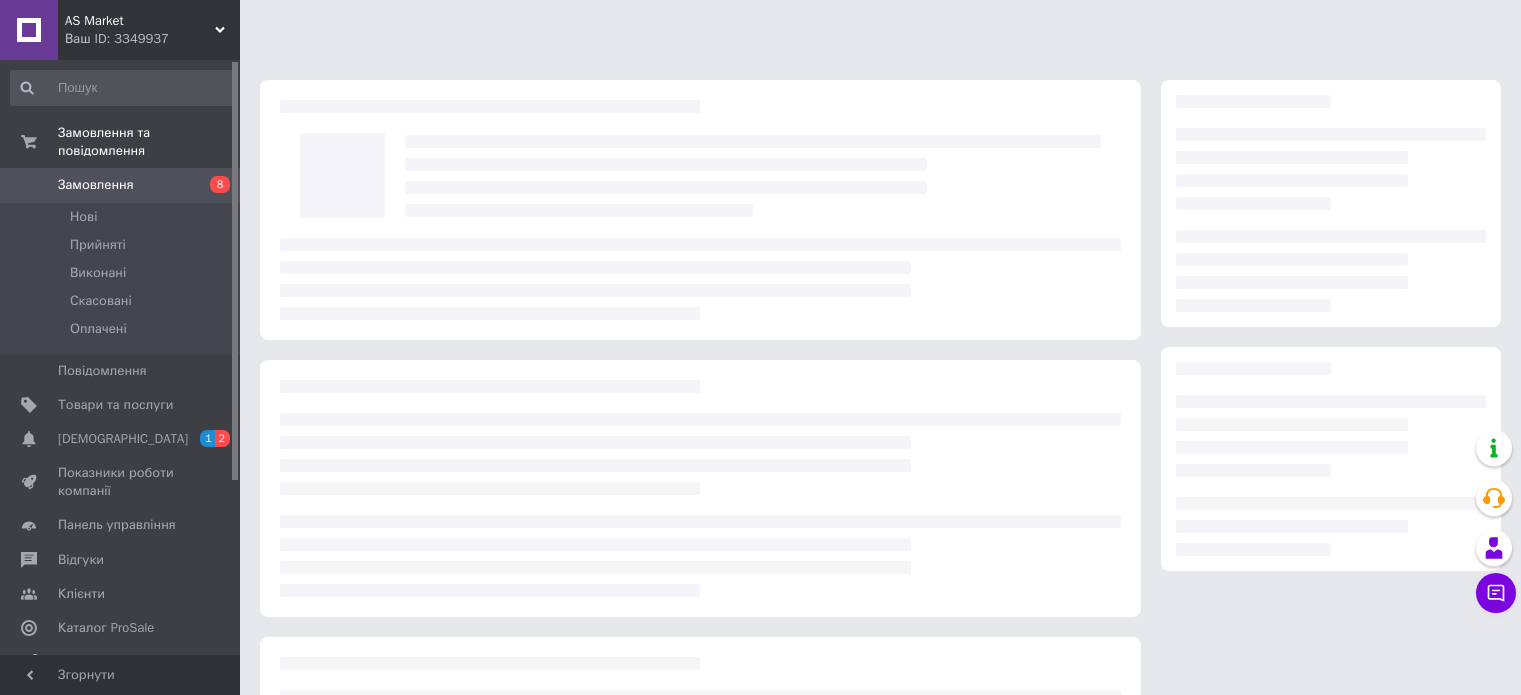 scroll, scrollTop: 0, scrollLeft: 0, axis: both 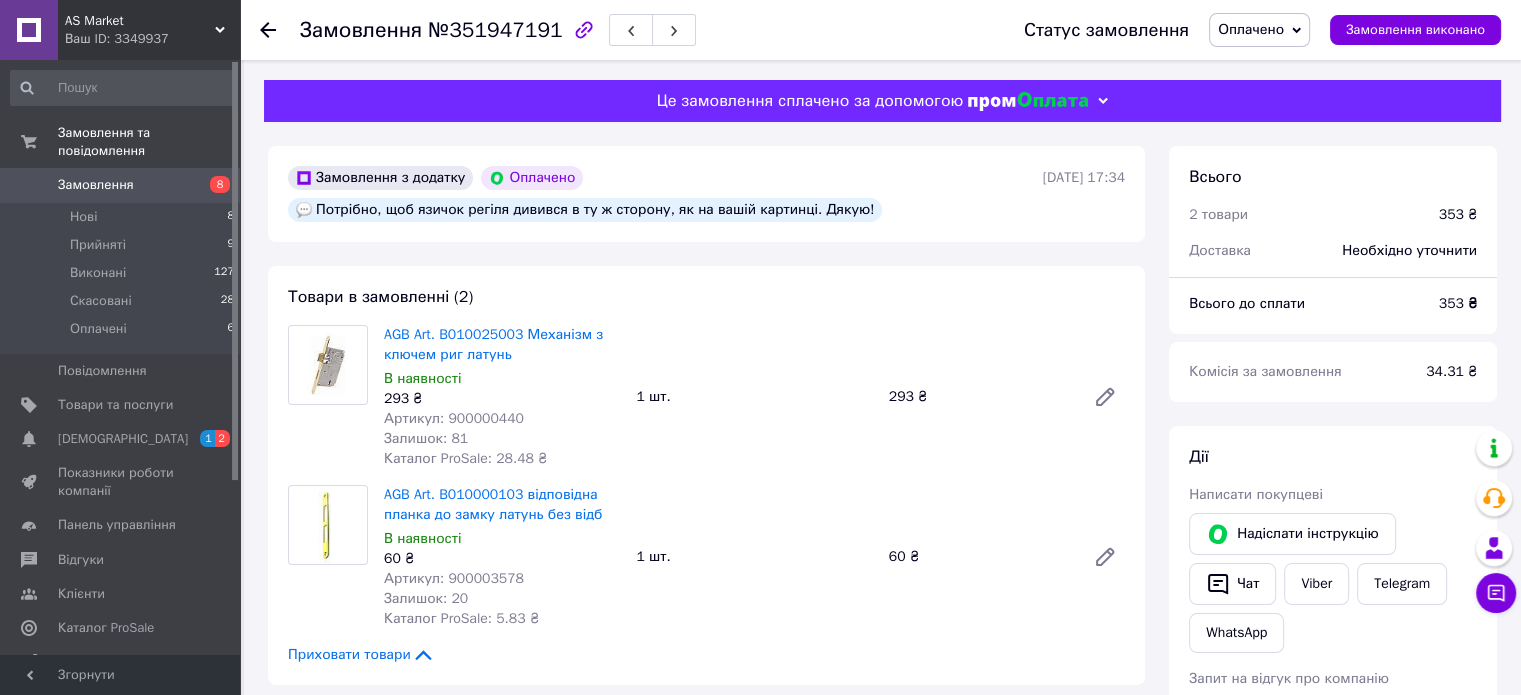 click at bounding box center [328, 365] 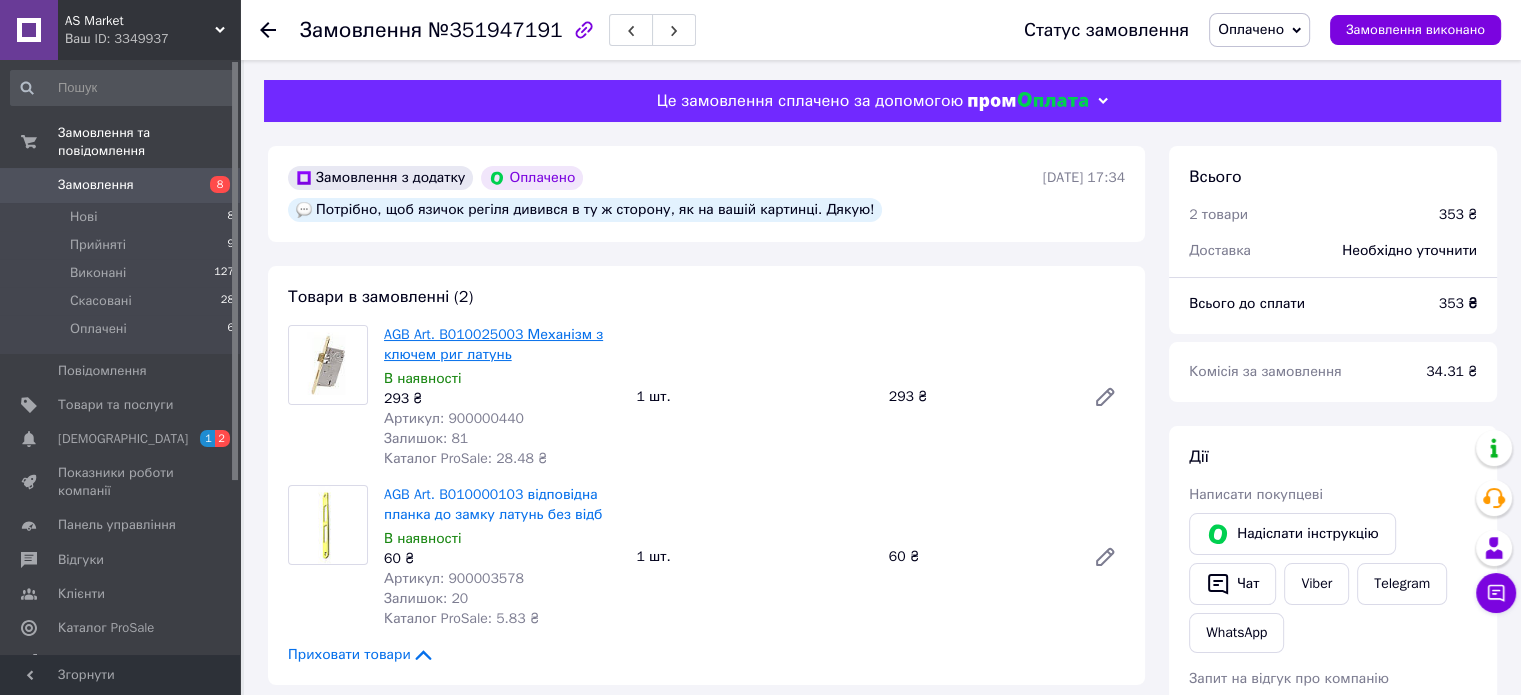 click on "AGB Art. B010025003 Механізм з ключем риг латунь" at bounding box center (493, 344) 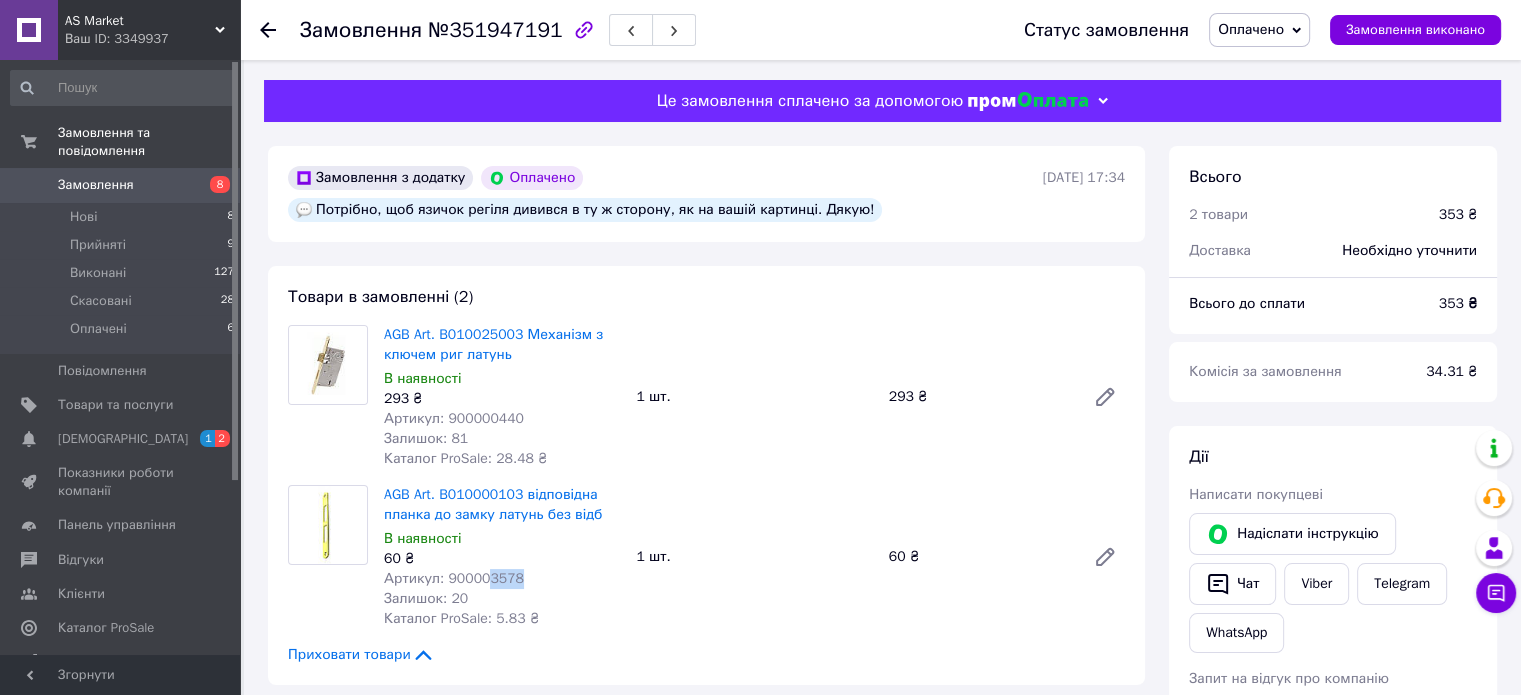 drag, startPoint x: 512, startPoint y: 582, endPoint x: 480, endPoint y: 583, distance: 32.01562 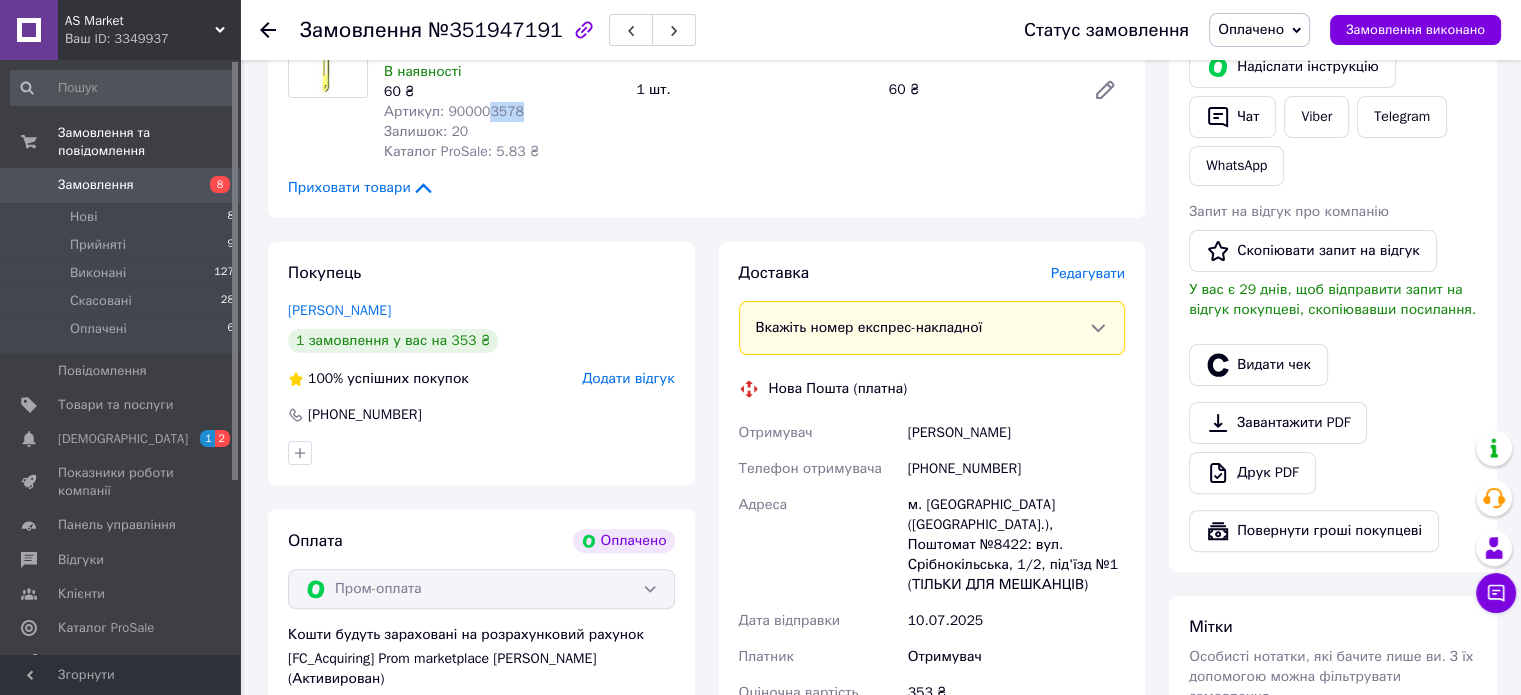scroll, scrollTop: 700, scrollLeft: 0, axis: vertical 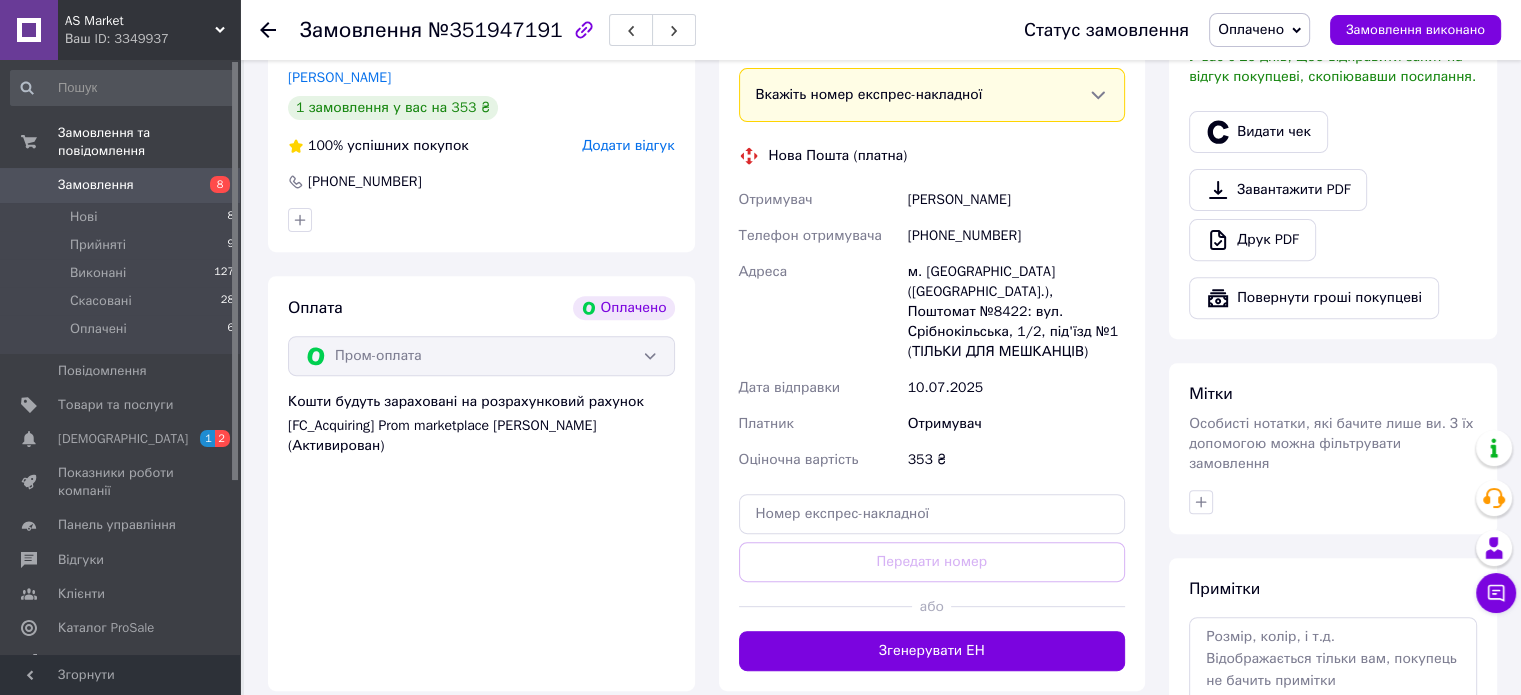 click on "Замовлення" at bounding box center (96, 185) 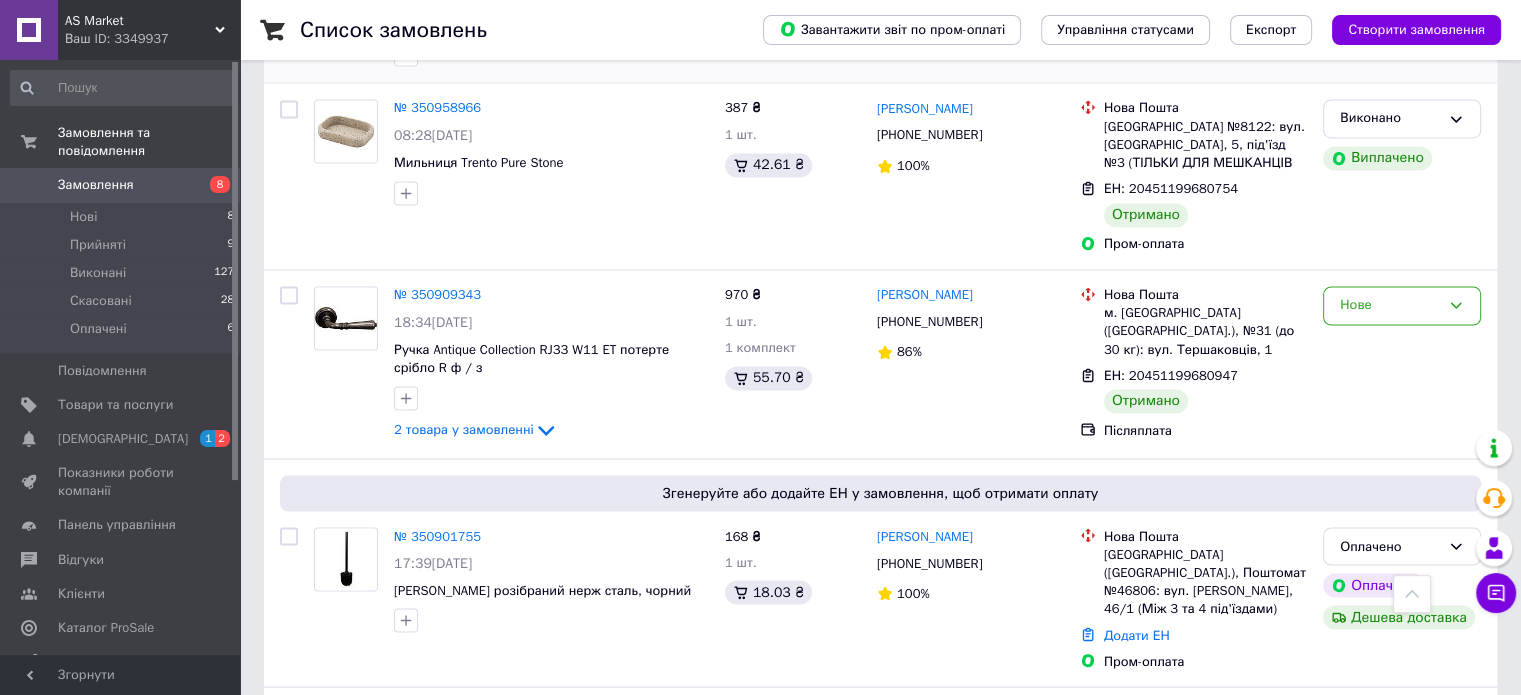 scroll, scrollTop: 3469, scrollLeft: 0, axis: vertical 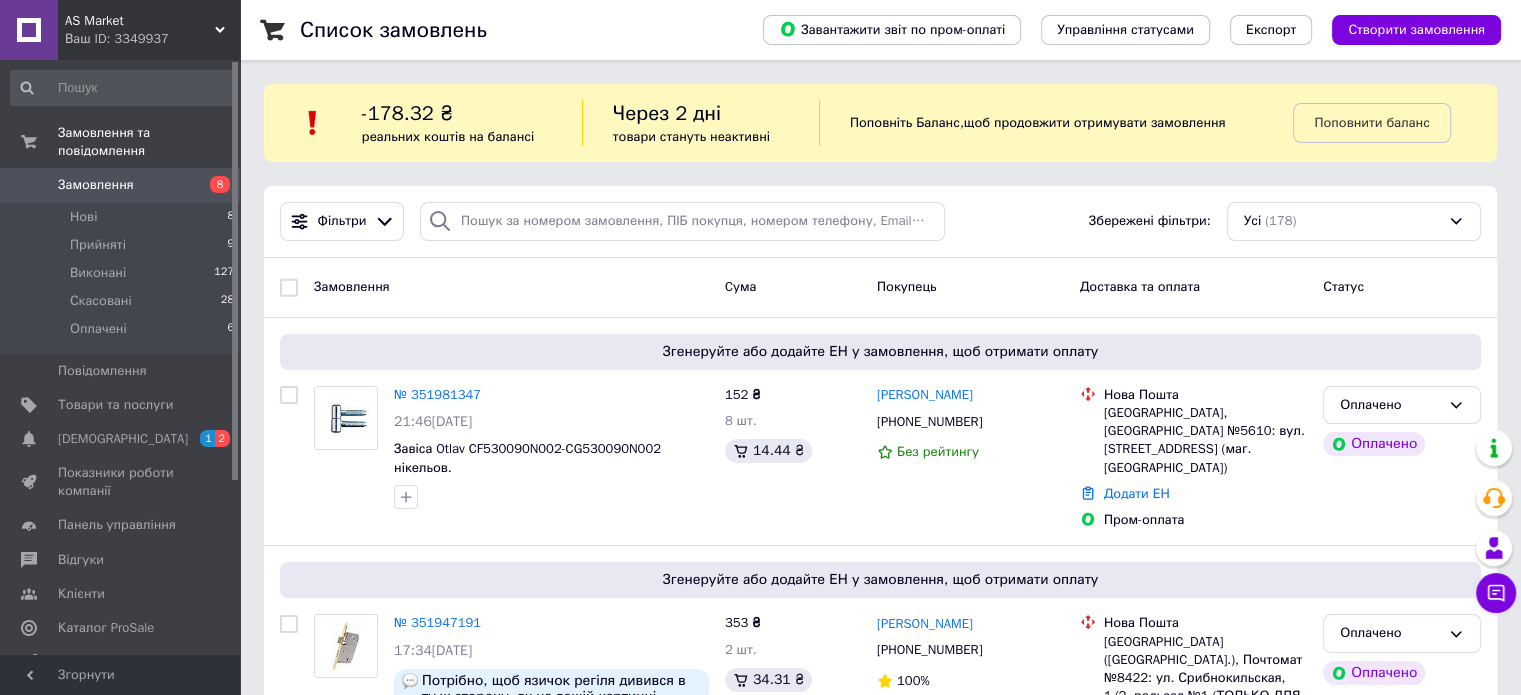 click on "[DEMOGRAPHIC_DATA]" at bounding box center [123, 439] 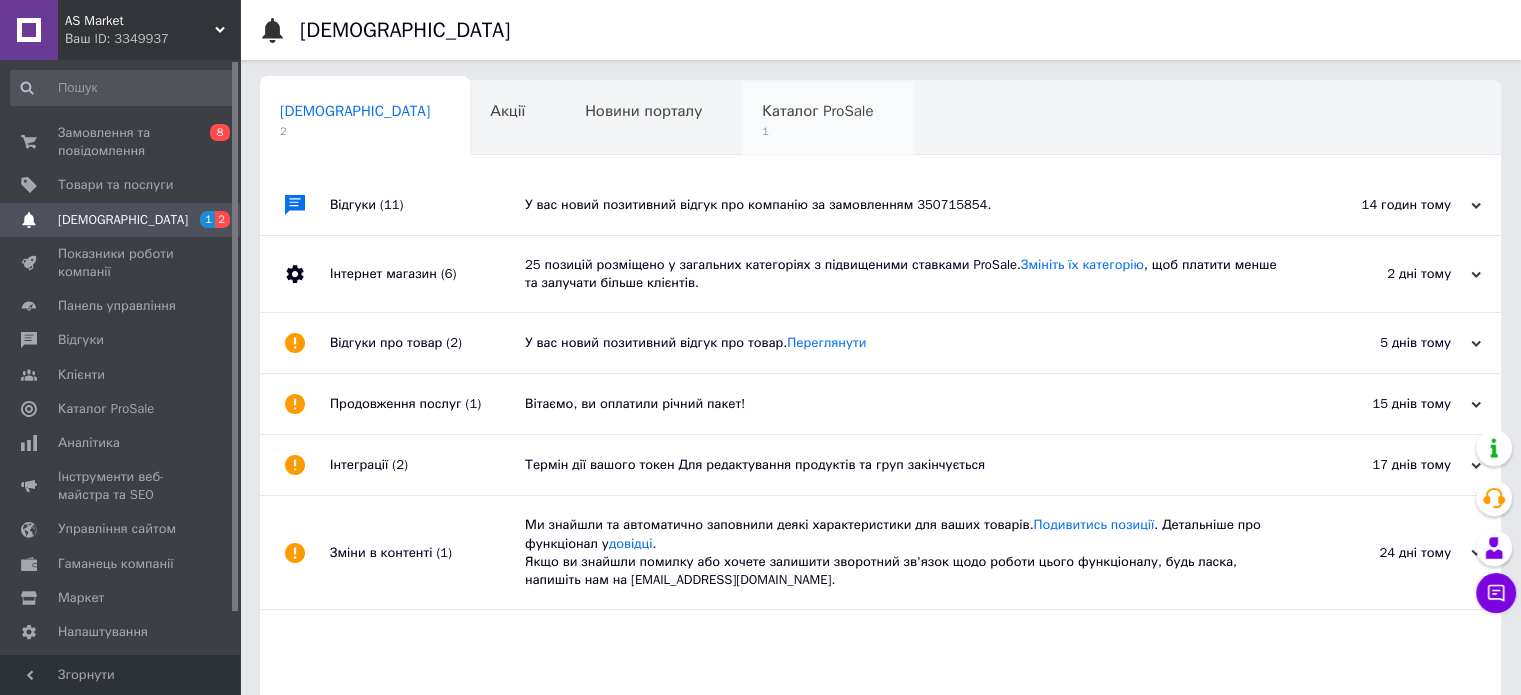 click on "1" at bounding box center [817, 131] 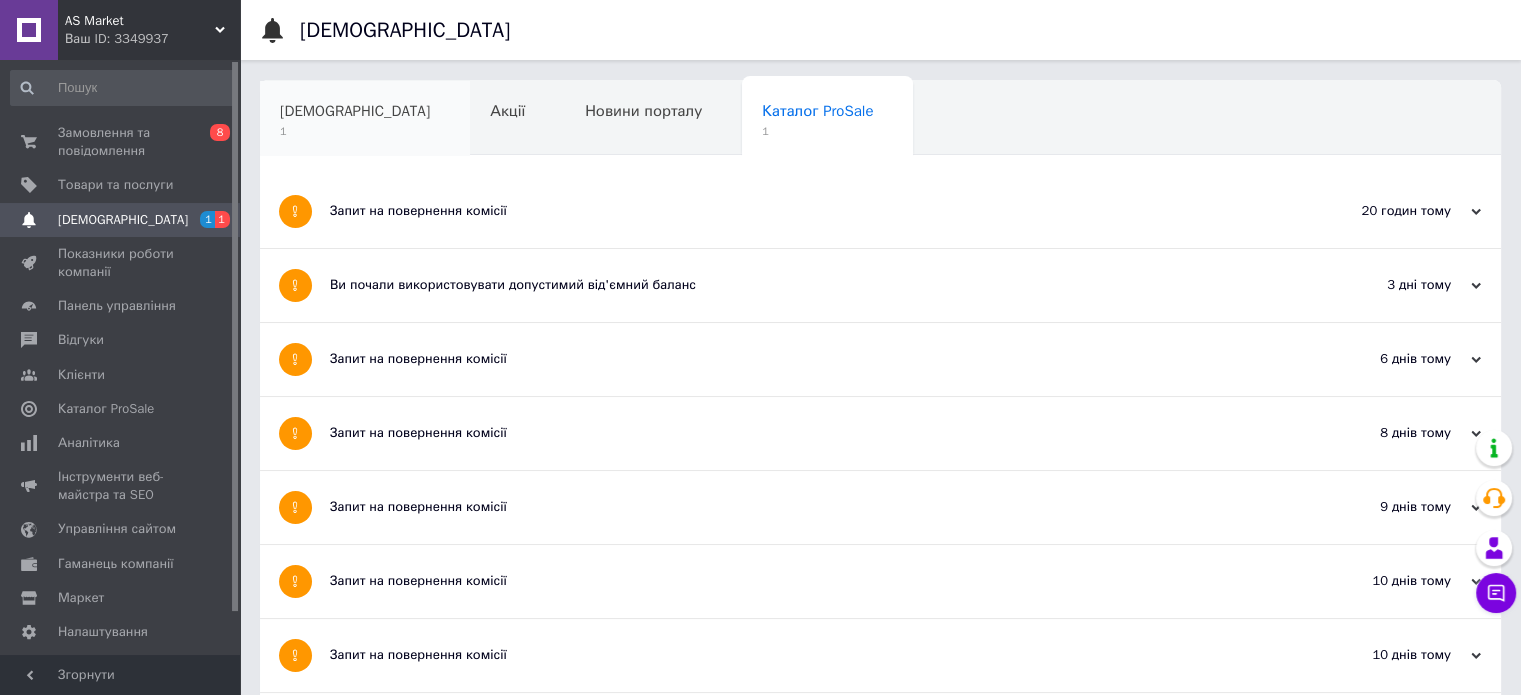 click on "[DEMOGRAPHIC_DATA]" at bounding box center [355, 111] 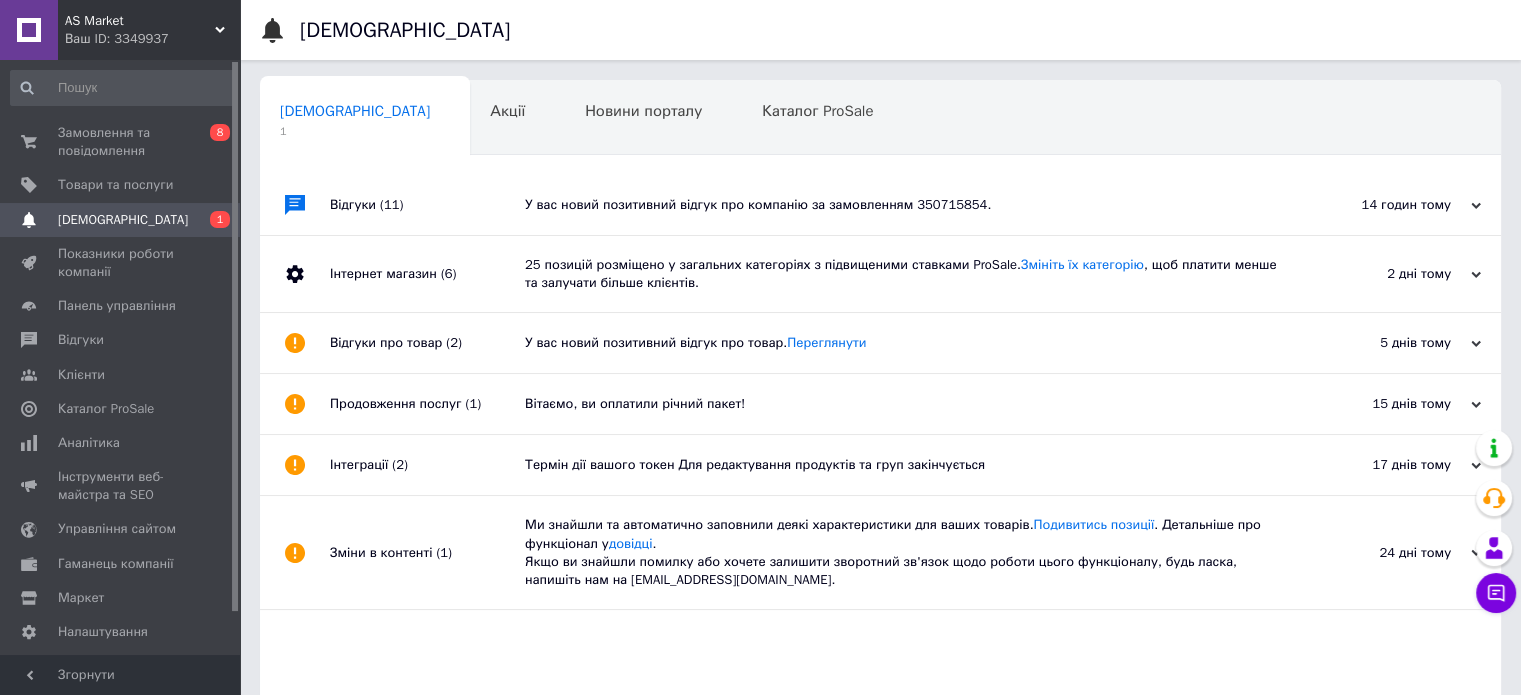 click on "У вас новий позитивний відгук про компанію за замовленням 350715854." at bounding box center (903, 205) 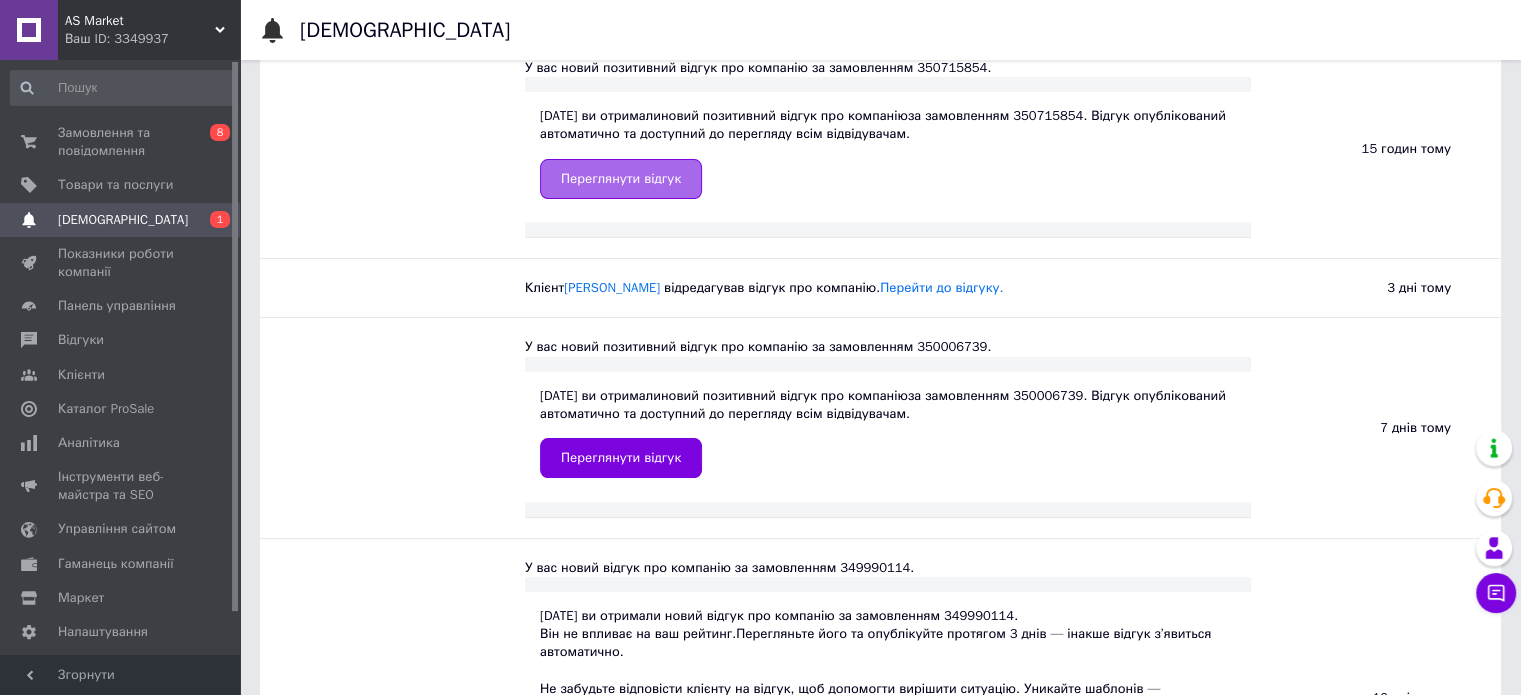 scroll, scrollTop: 200, scrollLeft: 0, axis: vertical 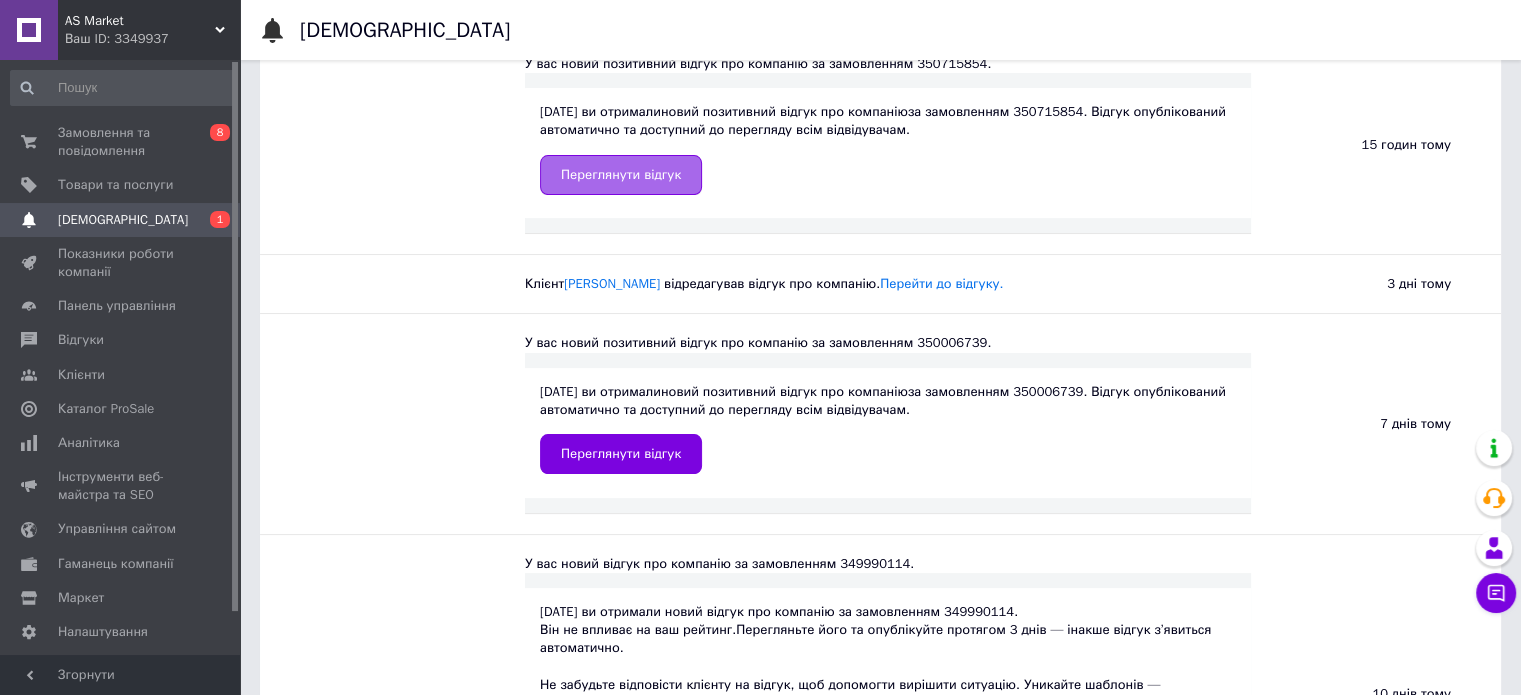 click on "Переглянути відгук" at bounding box center [621, 175] 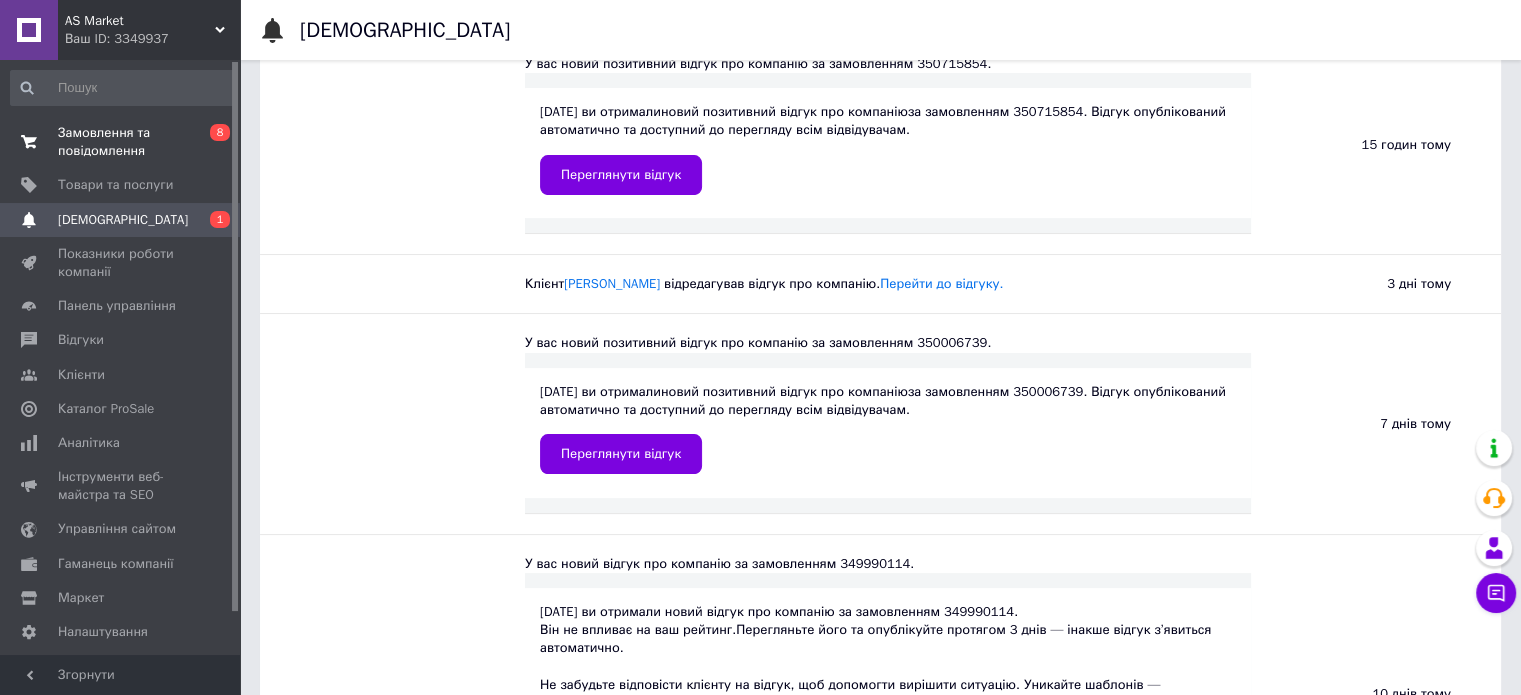 click on "Замовлення та повідомлення" at bounding box center [121, 142] 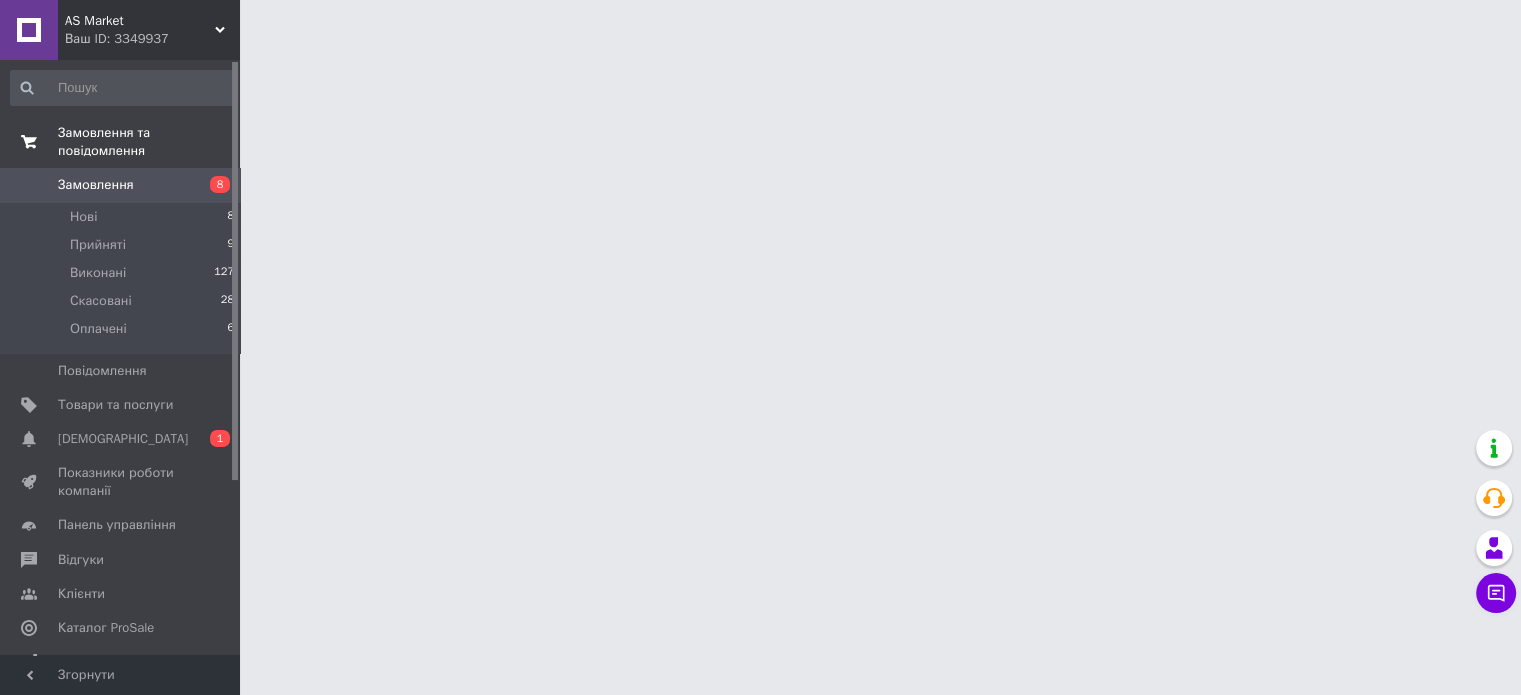 scroll, scrollTop: 0, scrollLeft: 0, axis: both 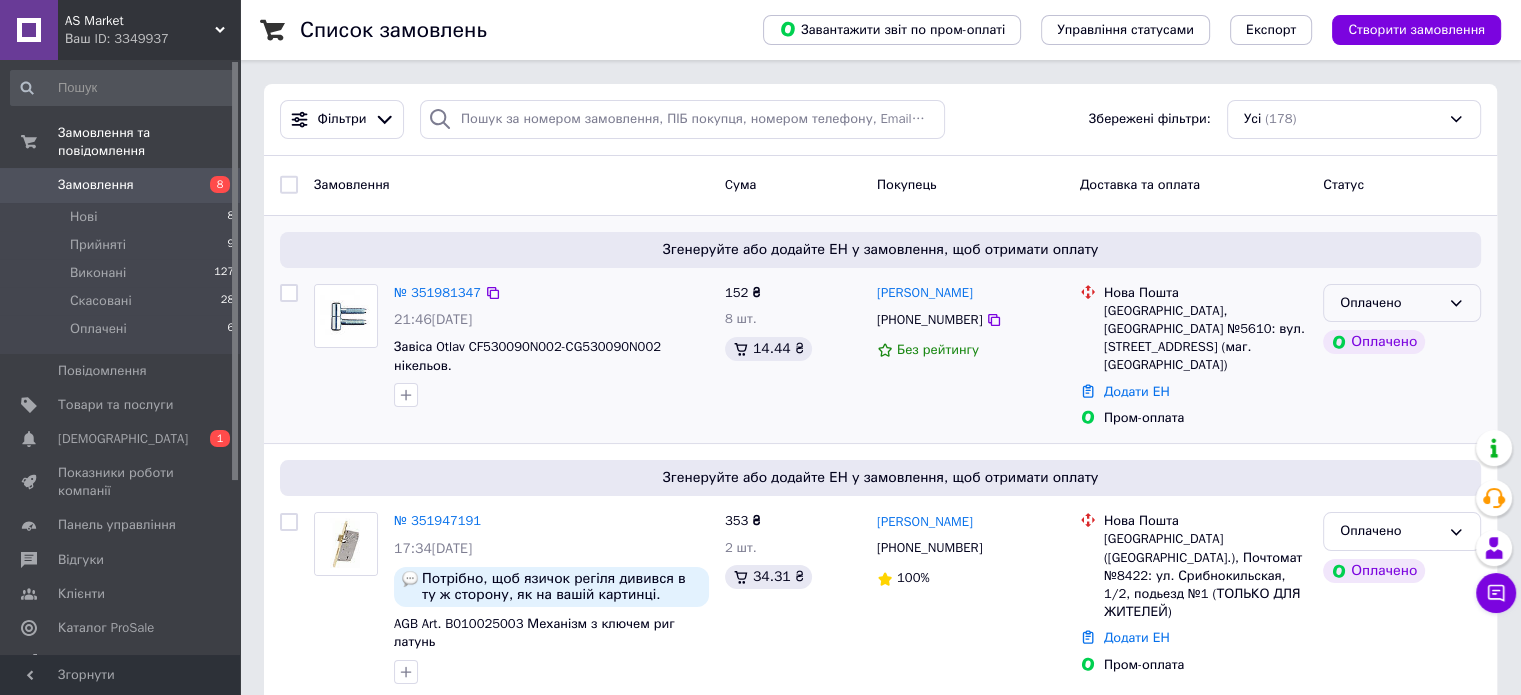 click on "Замовлення Cума Покупець Доставка та оплата Статус Згенеруйте або додайте ЕН у замовлення, щоб отримати оплату № 351981347 21:46, 09.07.2025 Завіса Otlav CF530090N002-CG530090N002 нікельов. 152 ₴ 8 шт. 14.44 ₴ Святослав Лашків +380956307841 Без рейтингу Нова Пошта Івано-Франківськ, Поштомат №5610: вул. Вовчинецька, 185 (маг. АТБ) Додати ЕН Пром-оплата Оплачено Оплачено Згенеруйте або додайте ЕН у замовлення, щоб отримати оплату № 351947191 17:34, 09.07.2025 Потрібно, щоб  язичок регіля дивився в ту ж сторону, як на вашій картинці. Дякую! AGB Art. B010025003 Механізм з ключем риг латунь 2 товара у замовленні 353 ₴ 2 шт. 100%" at bounding box center (880, 2158) 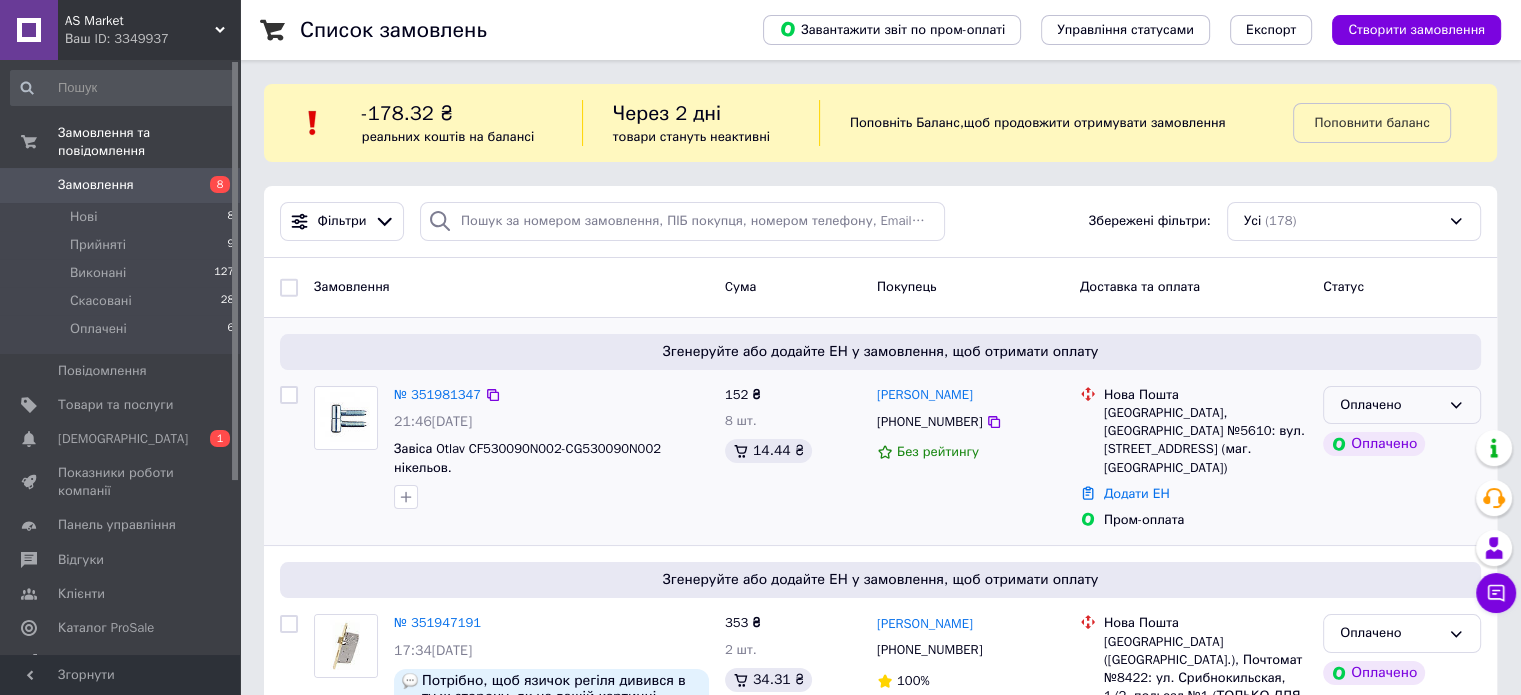 click on "Оплачено" at bounding box center [1402, 405] 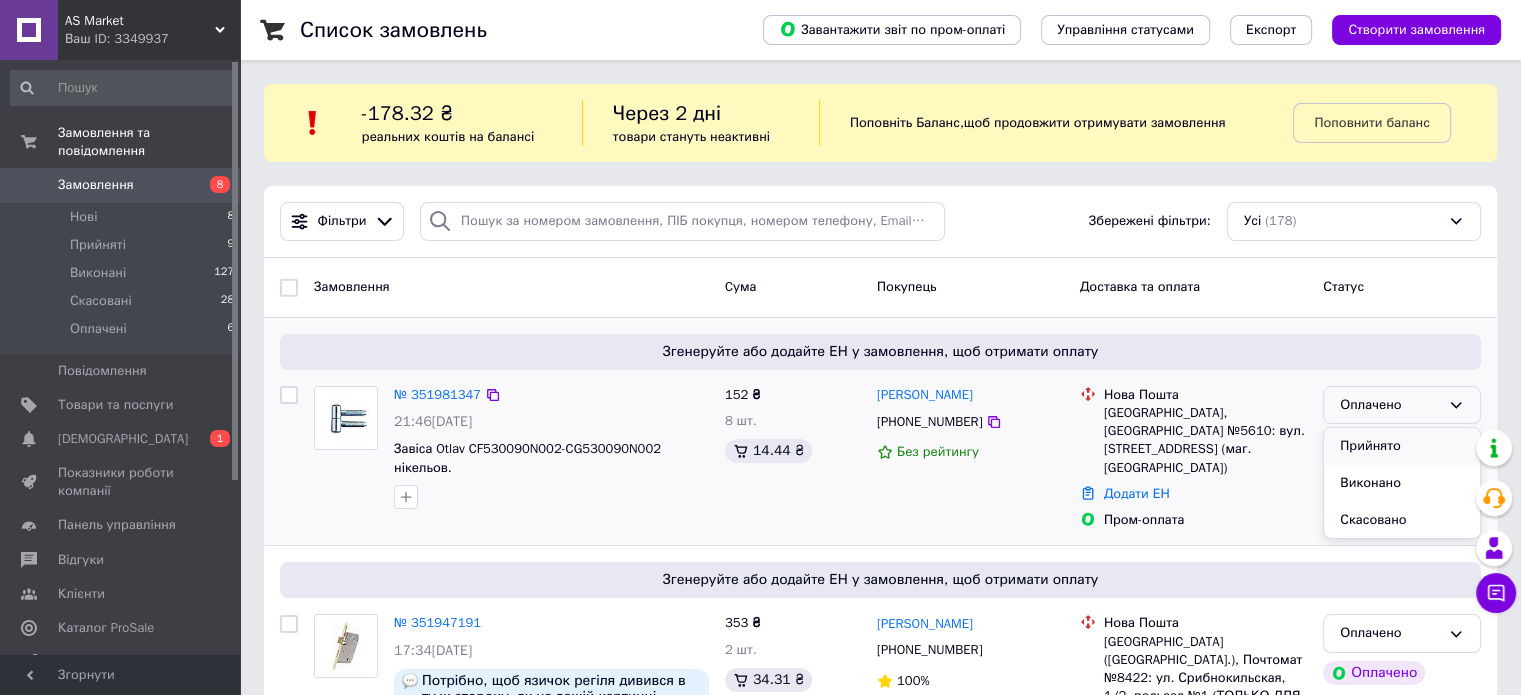 click on "Прийнято" at bounding box center (1402, 446) 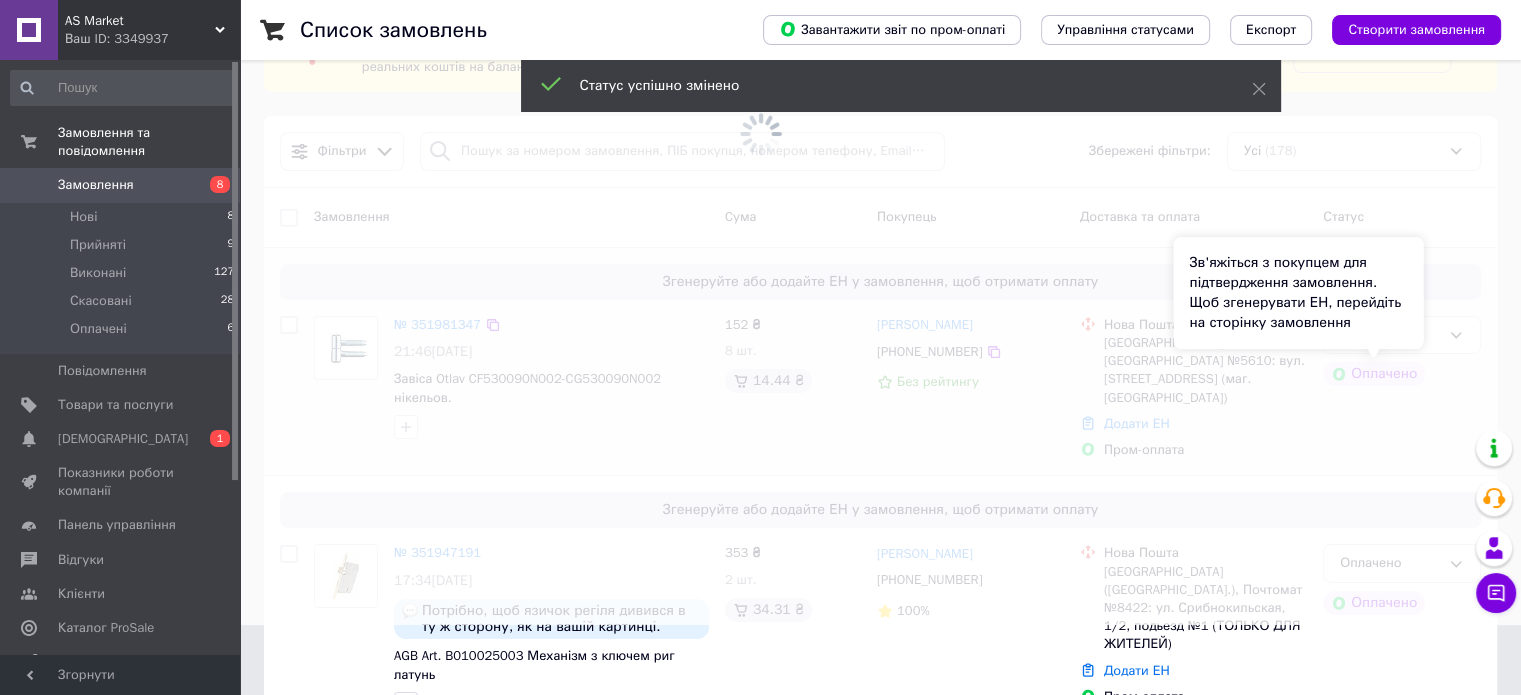 scroll, scrollTop: 200, scrollLeft: 0, axis: vertical 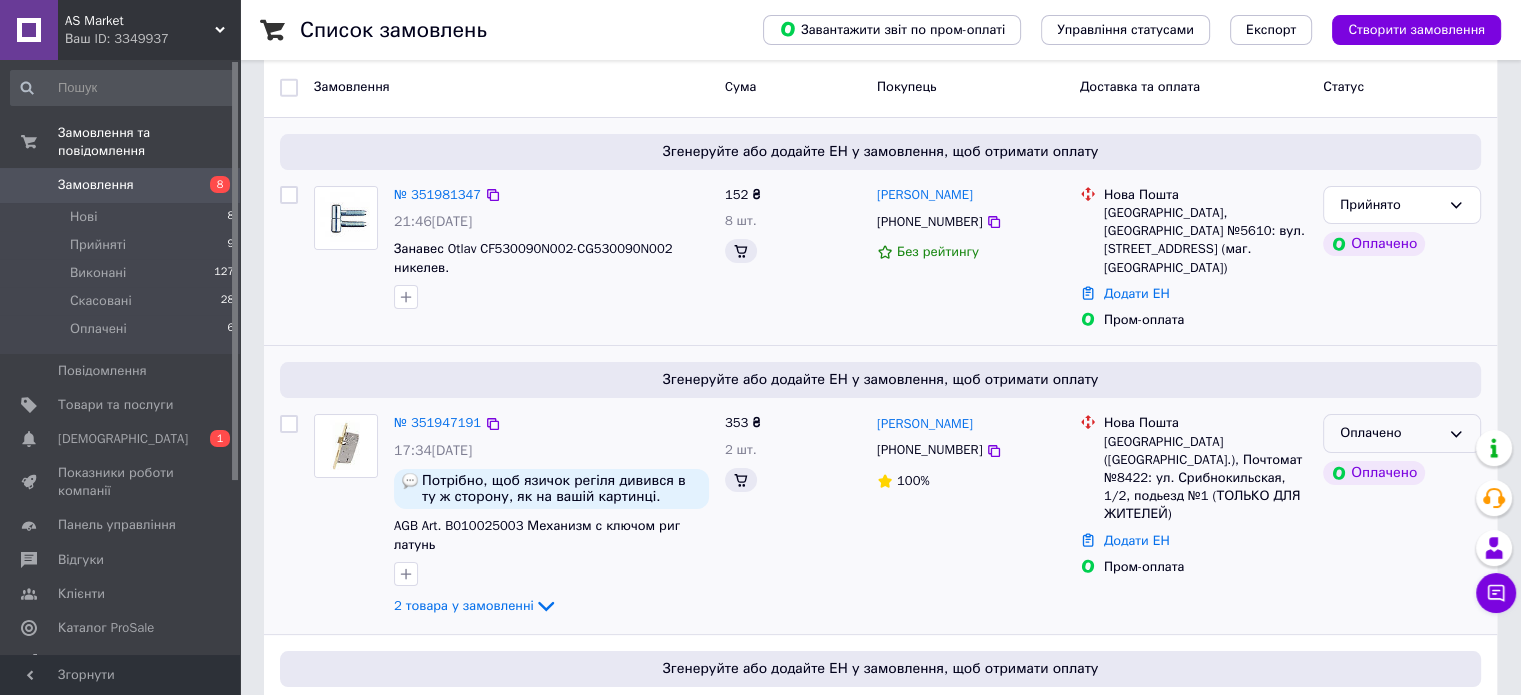 click on "Оплачено" at bounding box center (1390, 433) 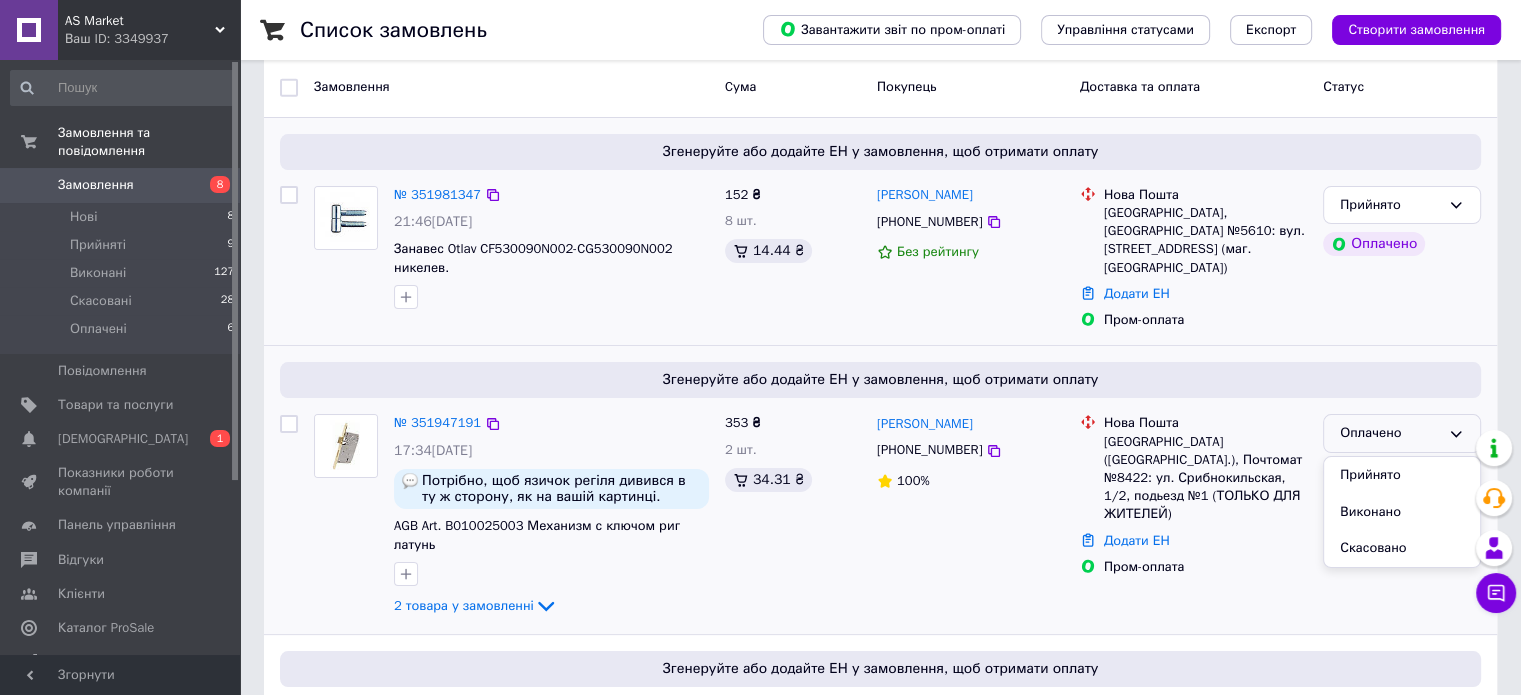 click on "Прийнято" at bounding box center (1402, 475) 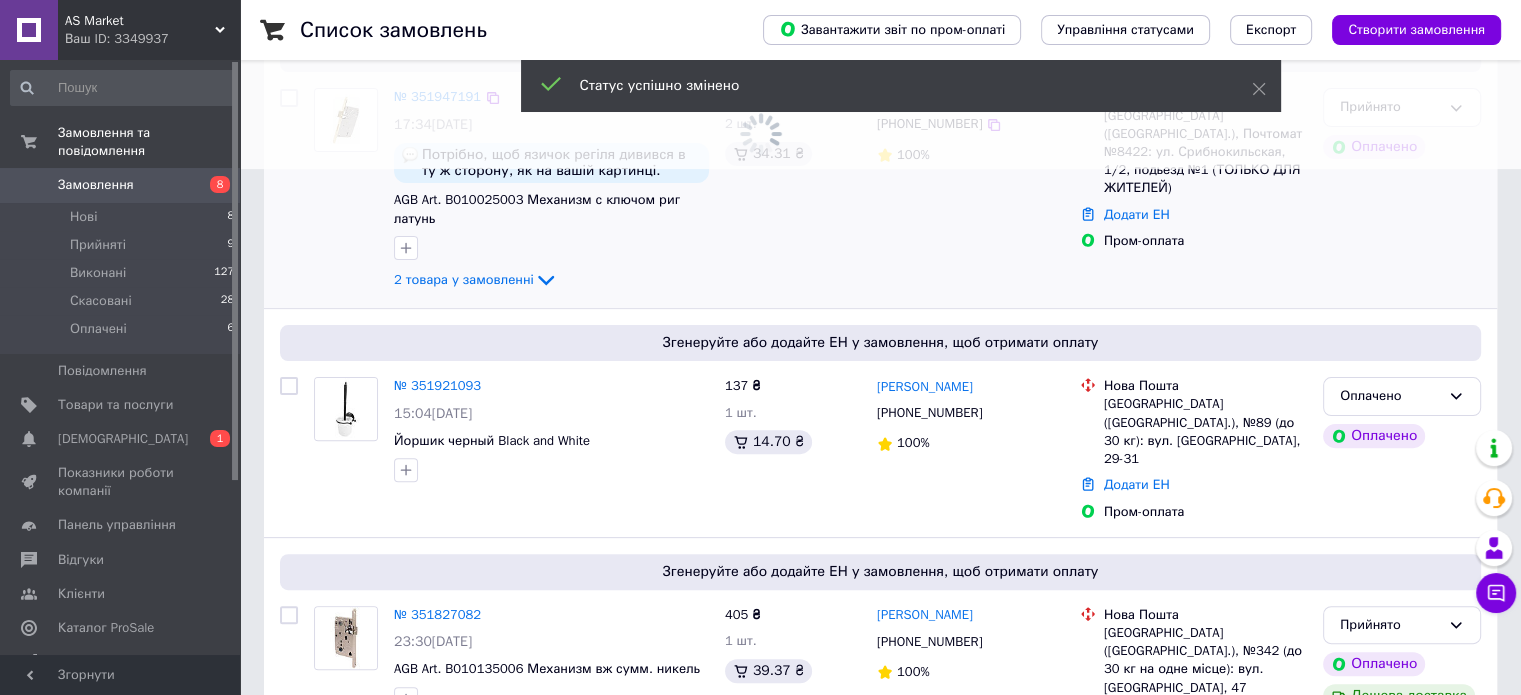 scroll, scrollTop: 600, scrollLeft: 0, axis: vertical 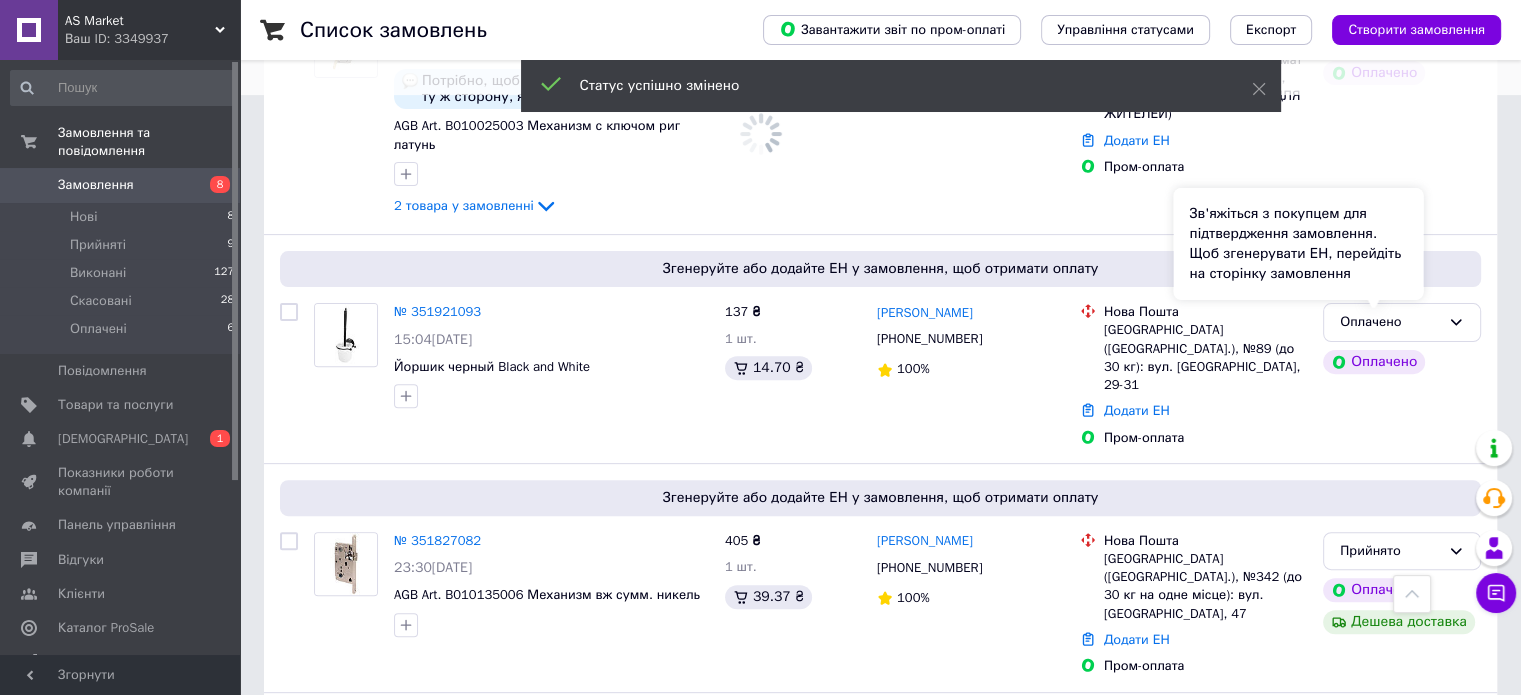 click on "Зв'яжіться з покупцем для підтвердження замовлення.
Щоб згенерувати ЕН, перейдіть на сторінку замовлення" at bounding box center (1298, 244) 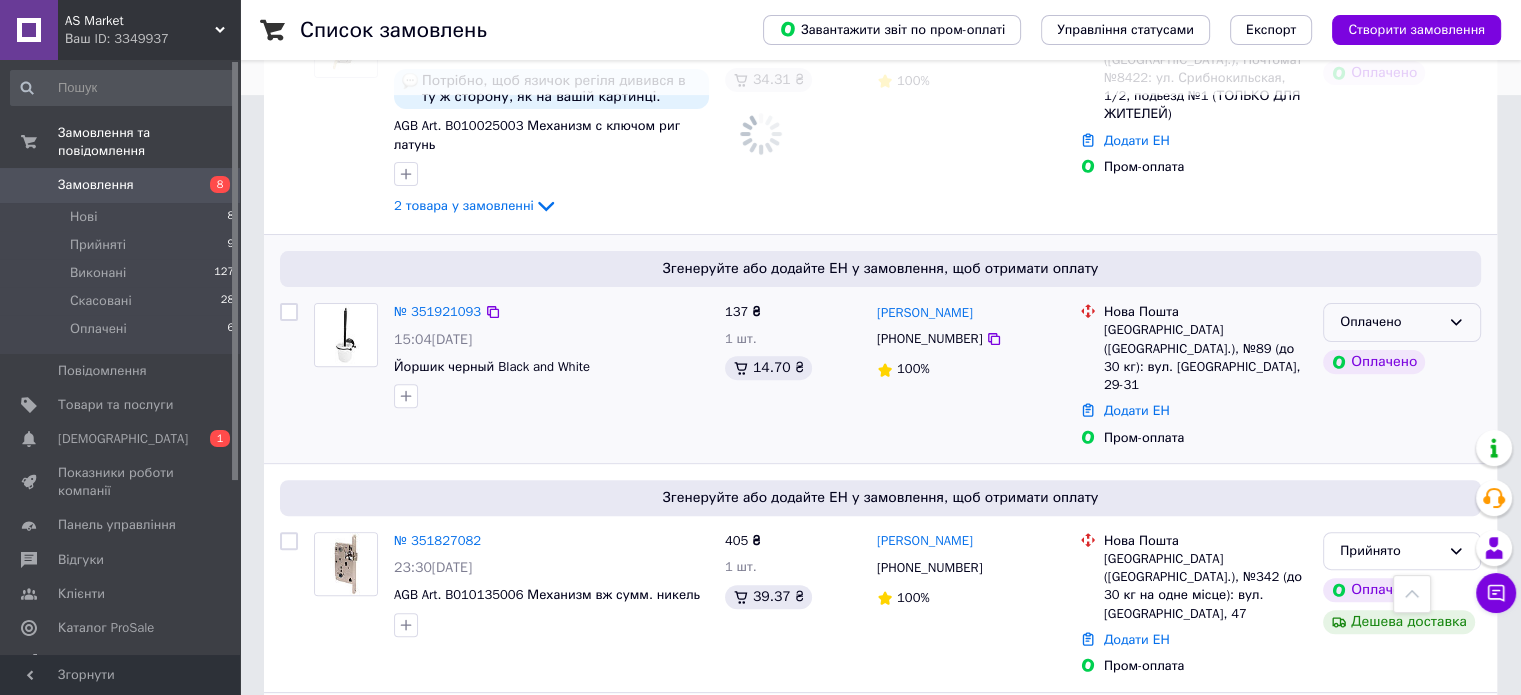 click 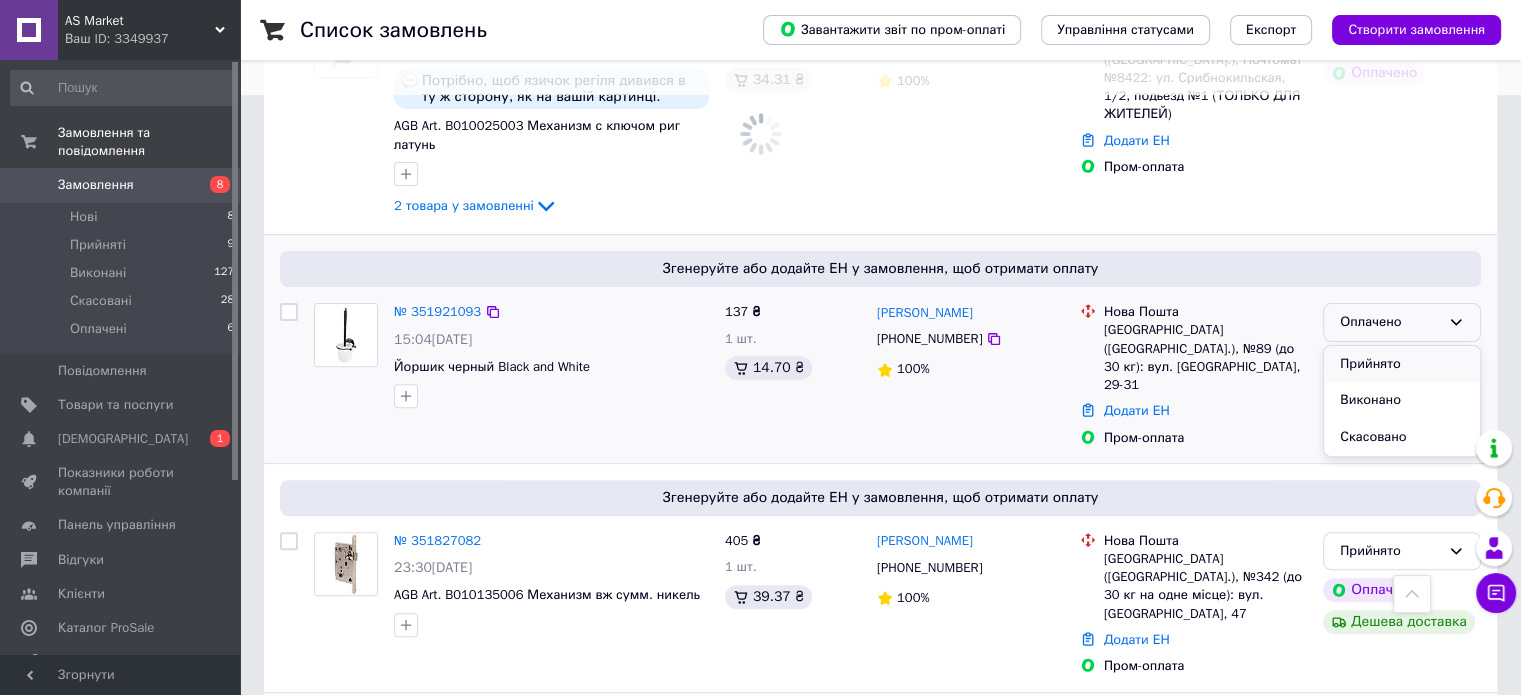 click on "Прийнято" at bounding box center (1402, 364) 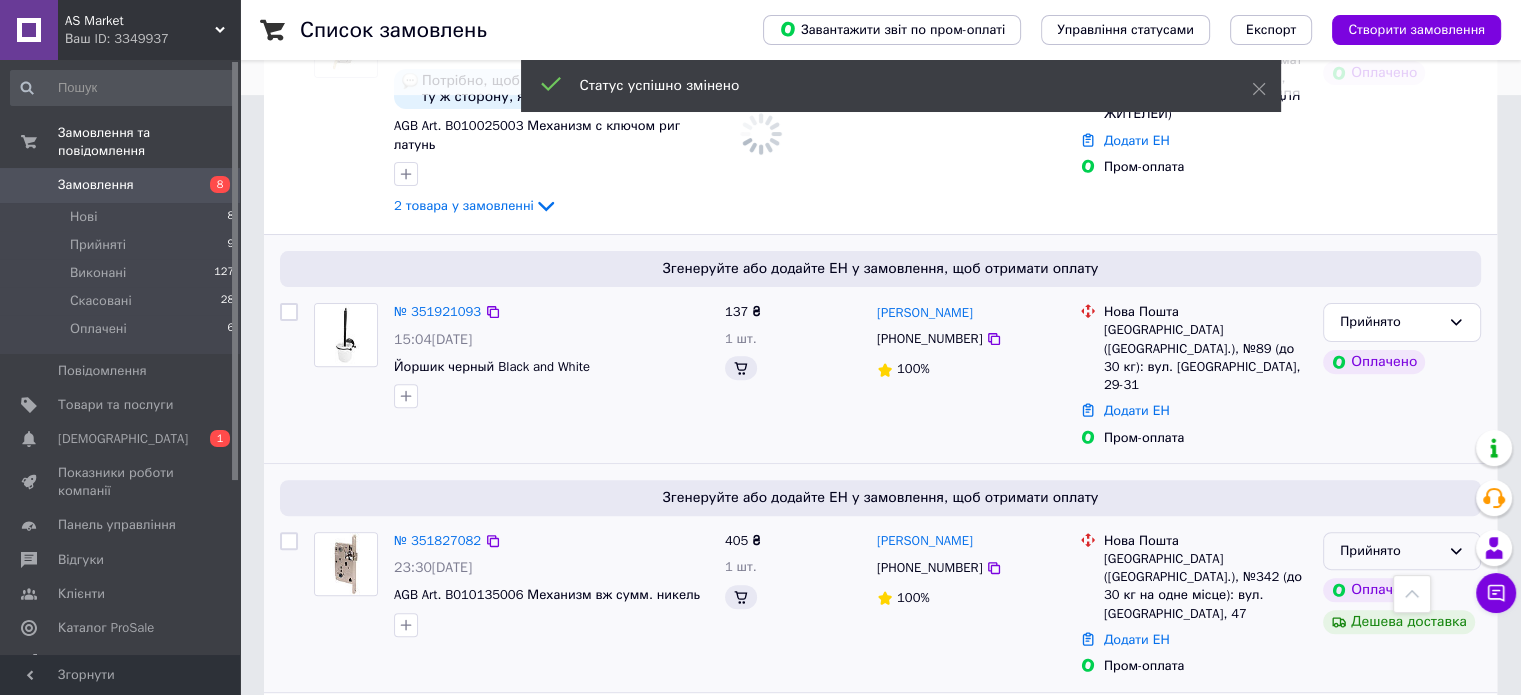 click on "Прийнято" at bounding box center [1390, 551] 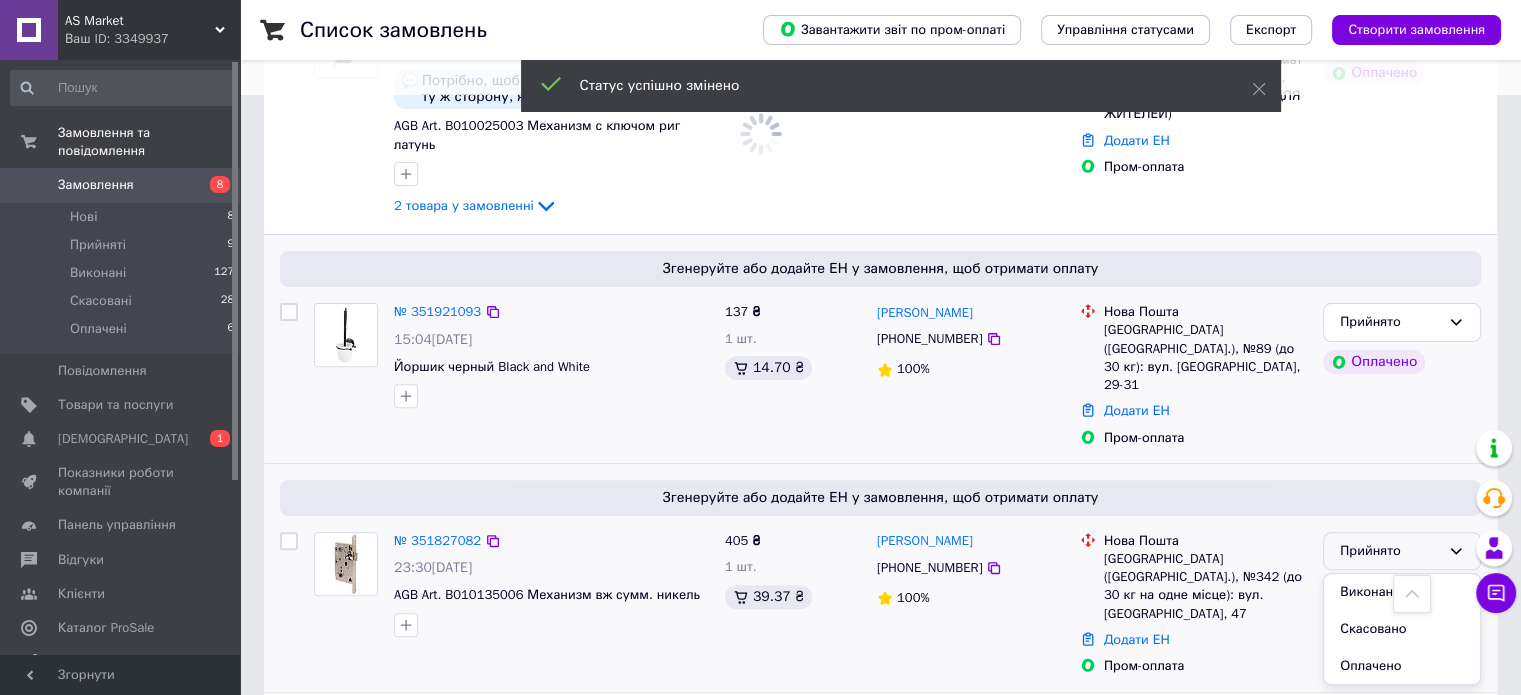 click on "Згенеруйте або додайте ЕН у замовлення, щоб отримати оплату № 351827082 23:30, 08.07.2025 AGB Art. B010135006 Механизм вж сумм. никель 405 ₴ 1 шт. 39.37 ₴ Анастасія Буряк +380955620656 100% Нова Пошта Київ (Київська обл.), №342 (до 30 кг на одне місце): вул. Ентузіастів, 47 Додати ЕН Пром-оплата Прийнято Виконано Скасовано Оплачено Оплачено Дешева доставка" at bounding box center (880, 578) 